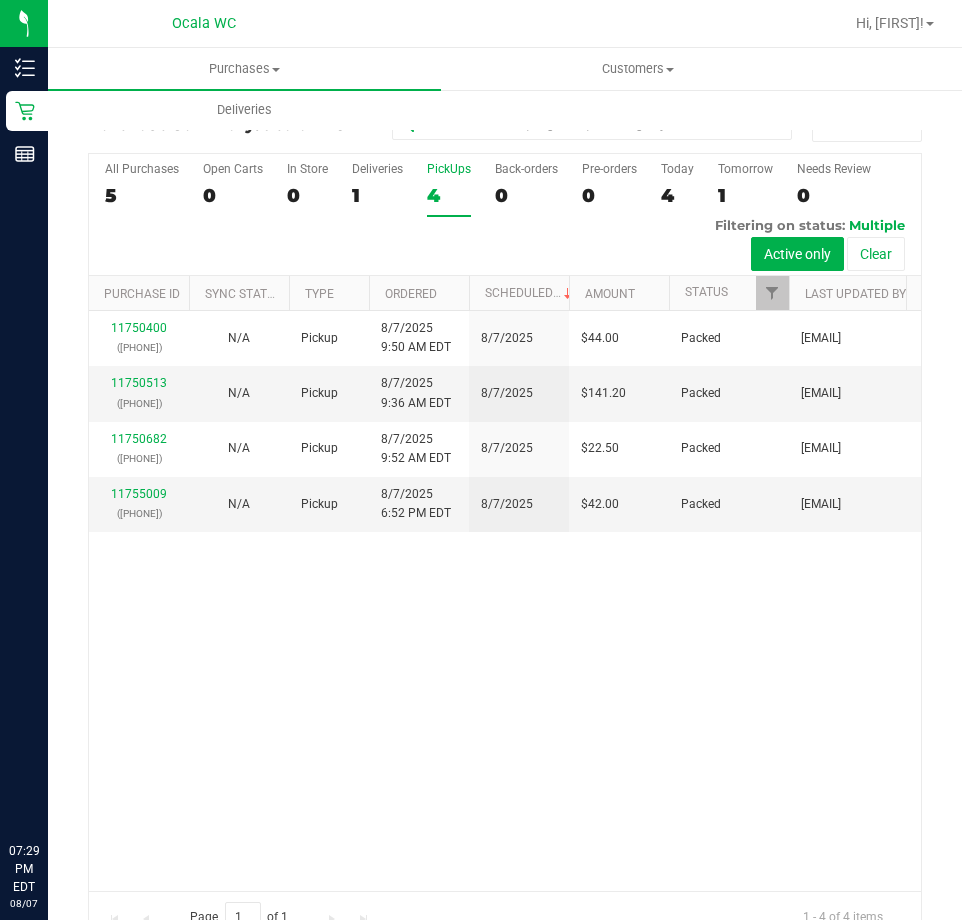 scroll, scrollTop: 0, scrollLeft: 0, axis: both 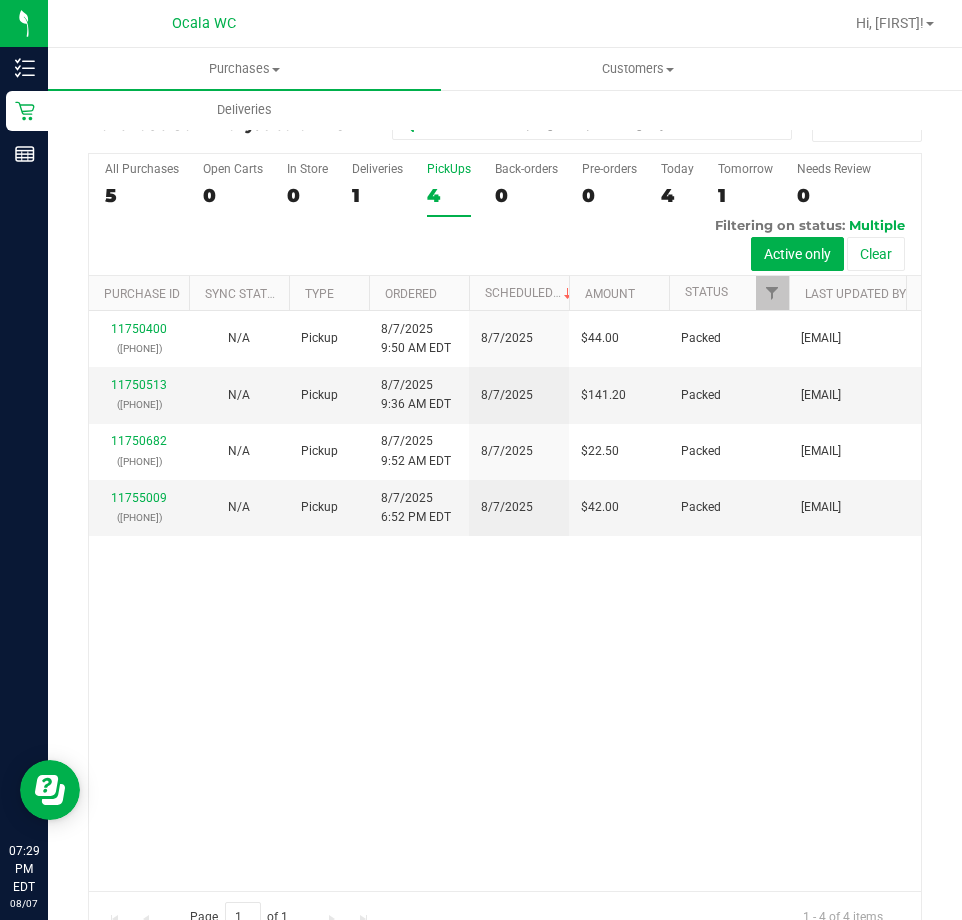 click on "4" at bounding box center [449, 195] 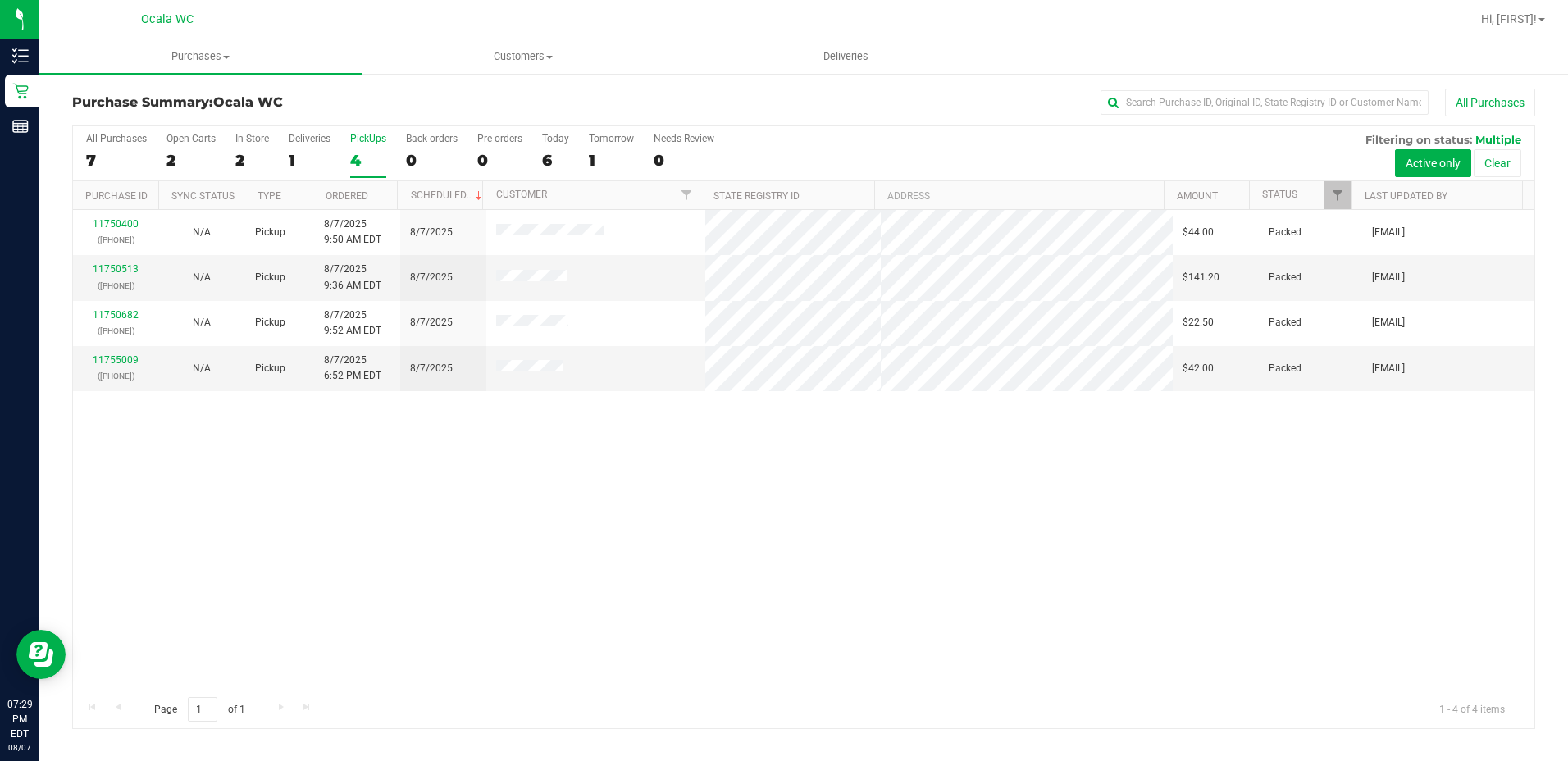 click on "11750400
([PHONE])
N/A
Pickup [DATE] [TIME] [TIMEZONE] [DATE]
$44.00
Packed [EMAIL]
11750513
([PHONE])
N/A
Pickup [DATE] [TIME] [TIMEZONE] [DATE]
$141.20
Packed [EMAIL]
11750682
([PHONE])
N/A
Pickup [DATE] [TIME] [TIMEZONE] [DATE]
$22.50
Packed [EMAIL]
11755009" at bounding box center [804, 449] 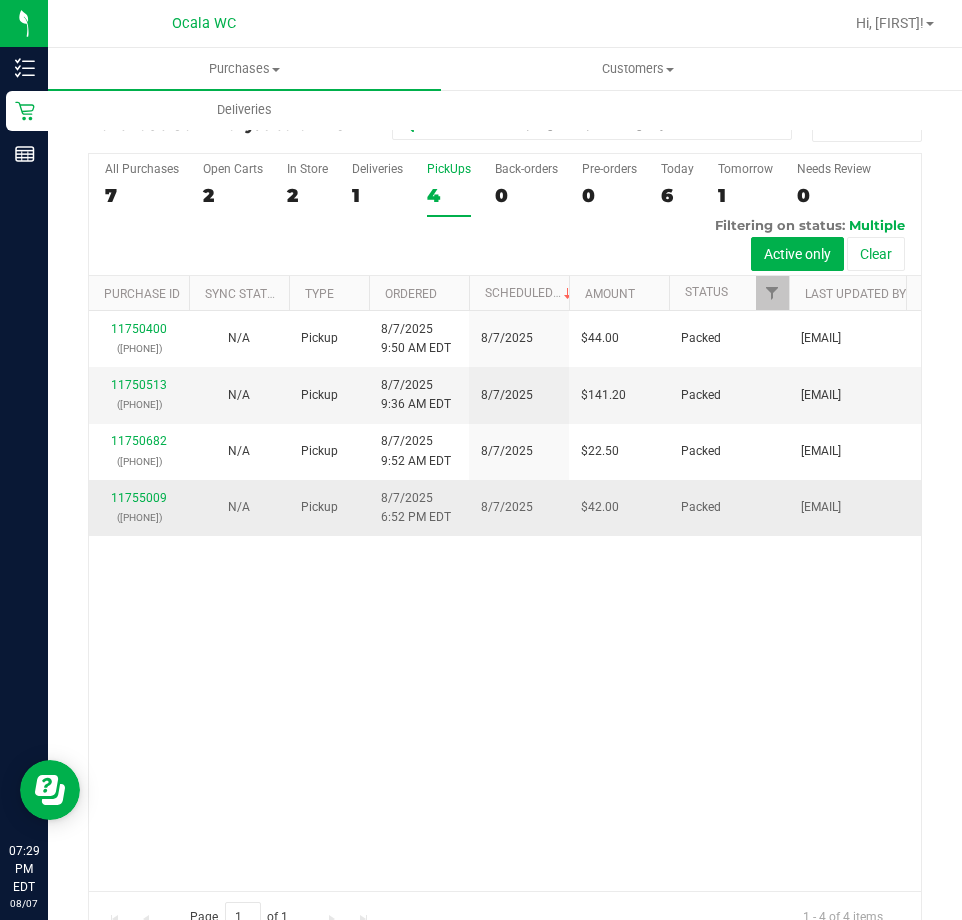 drag, startPoint x: 555, startPoint y: 839, endPoint x: 478, endPoint y: 580, distance: 270.2036 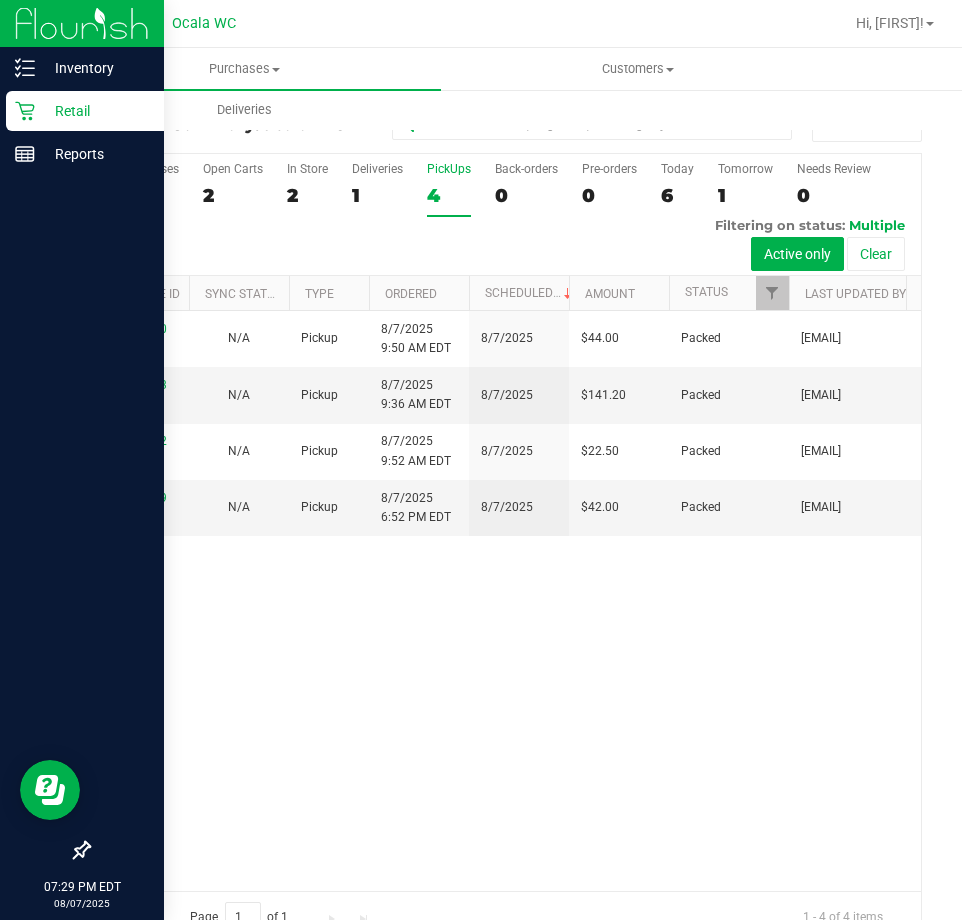 click on "Retail" at bounding box center (95, 111) 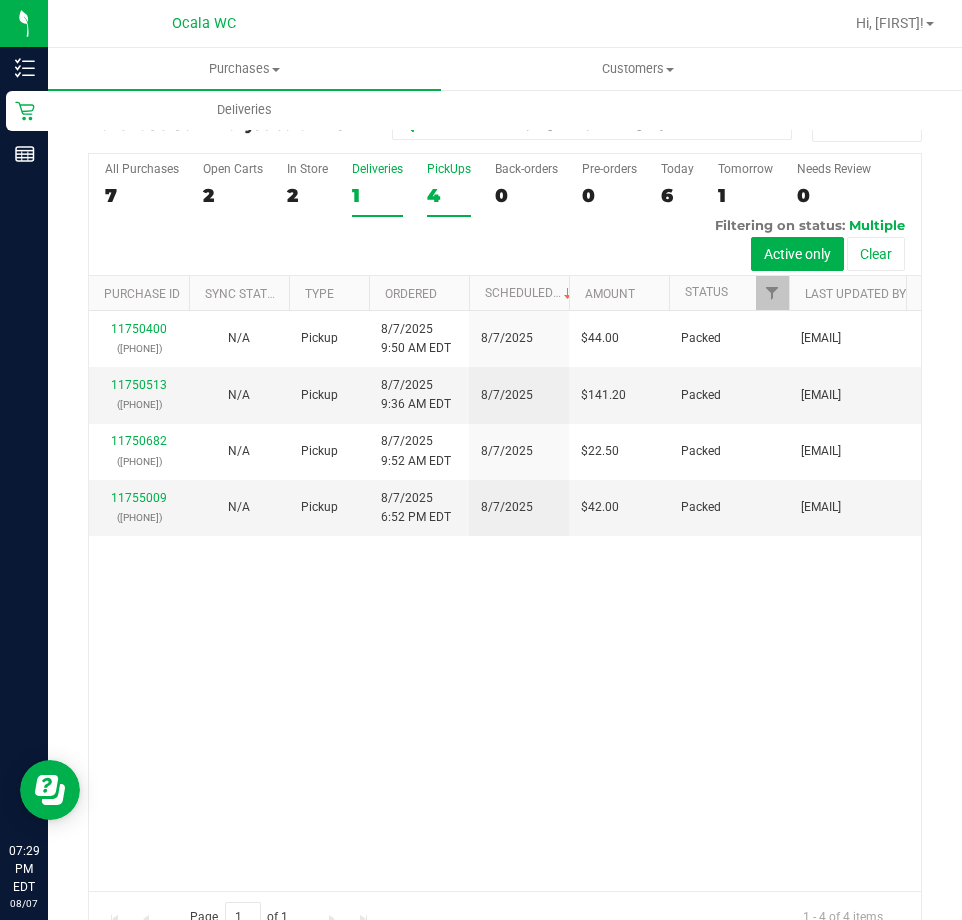 click on "Deliveries" at bounding box center [377, 169] 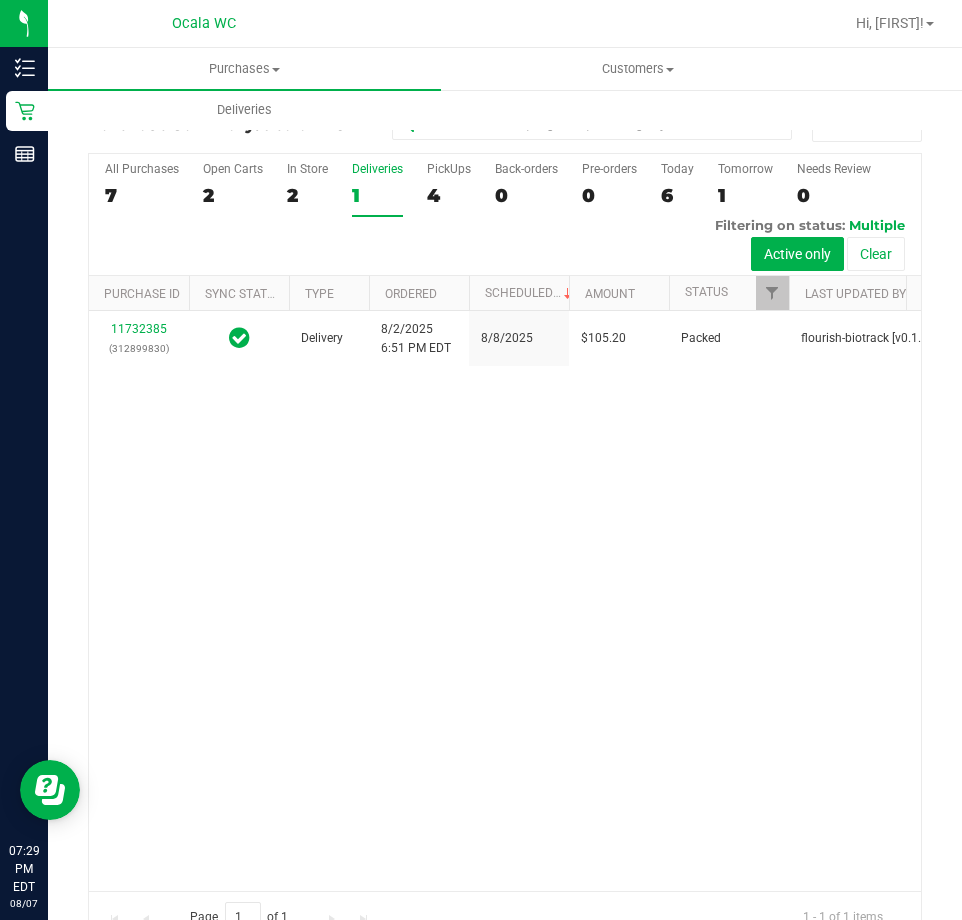 click on "11732385
([PHONE])
Delivery [DATE] [TIME] [TIMEZONE] [DATE]
$105.20
Packed flourish-biotrack [v0.1.0]" at bounding box center (505, 601) 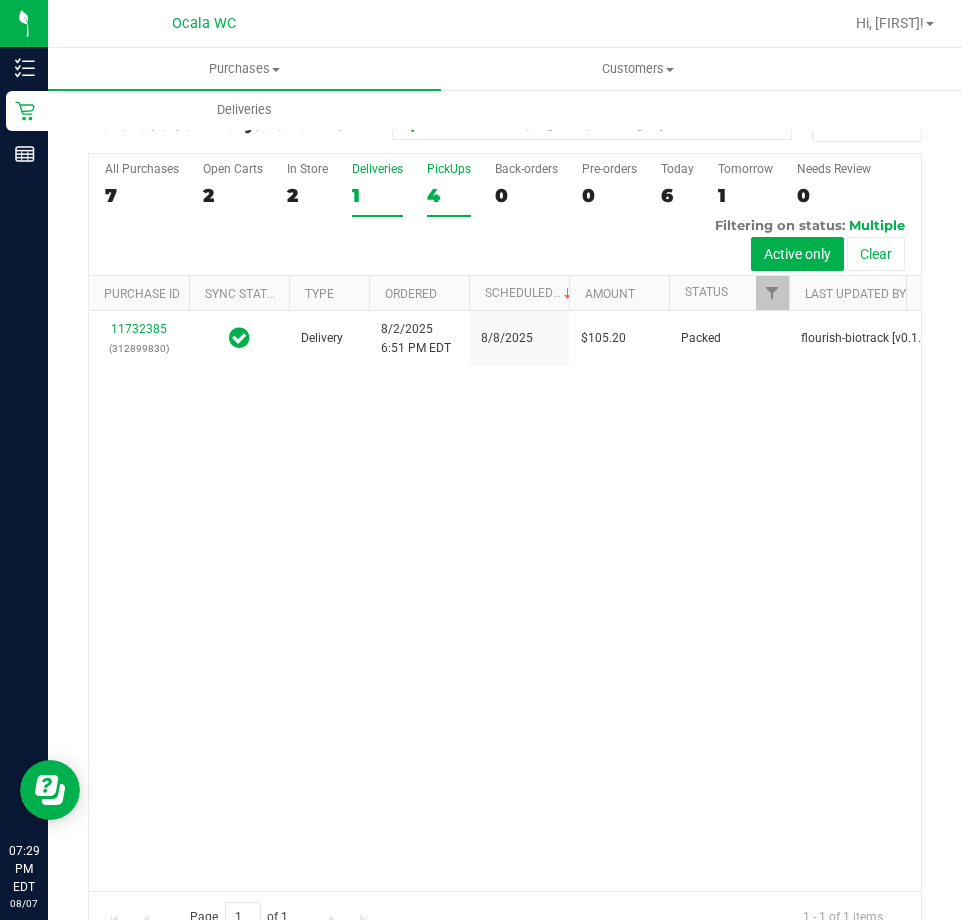 click on "PickUps" at bounding box center [449, 169] 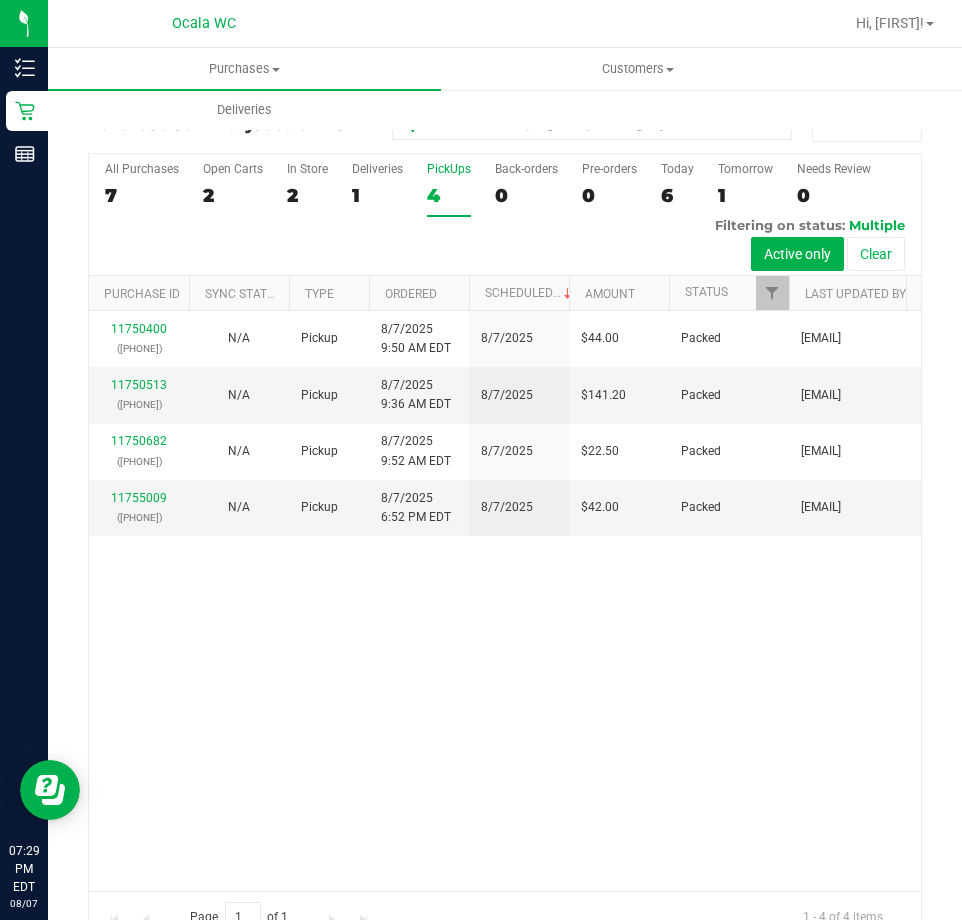 click on "11750400
([PHONE])
N/A
Pickup [DATE] [TIME] [TIMEZONE] [DATE]
$44.00
Packed [EMAIL]
11750513
([PHONE])
N/A
Pickup [DATE] [TIME] [TIMEZONE] [DATE]
$141.20
Packed [EMAIL]
11750682
([PHONE])
N/A
Pickup [DATE] [TIME] [TIMEZONE] [DATE]
$22.50
Packed [EMAIL]
11755009" at bounding box center [505, 601] 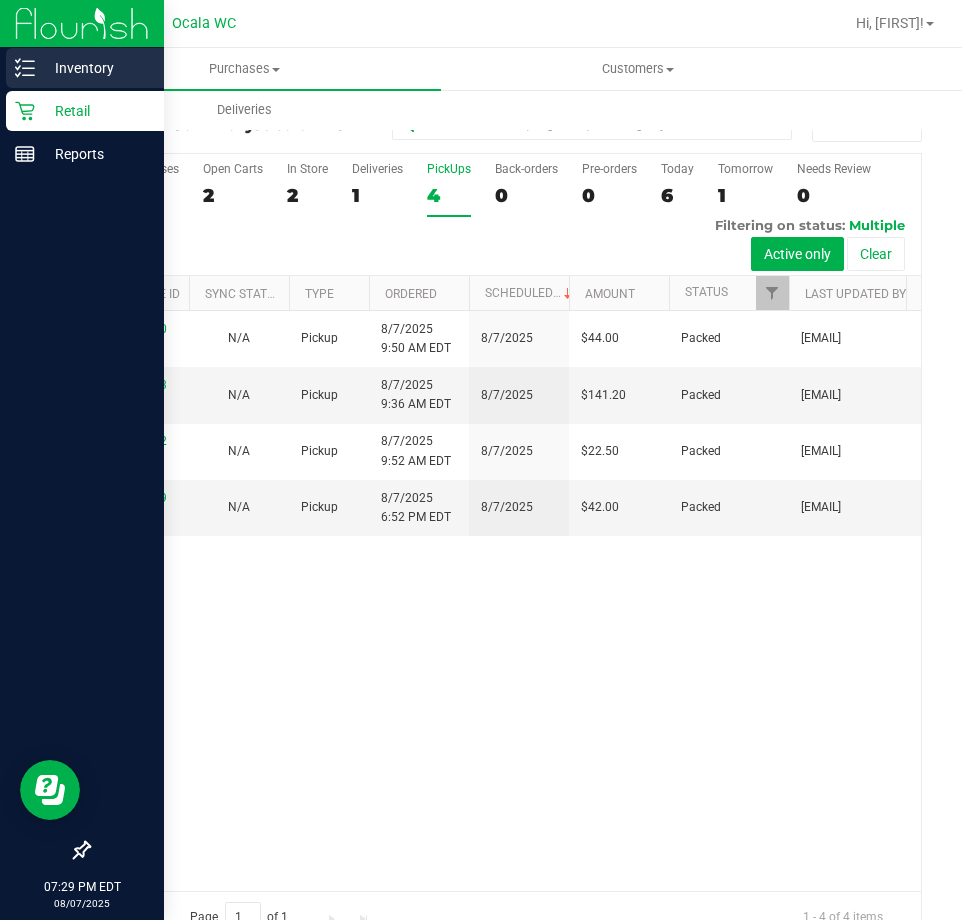 click 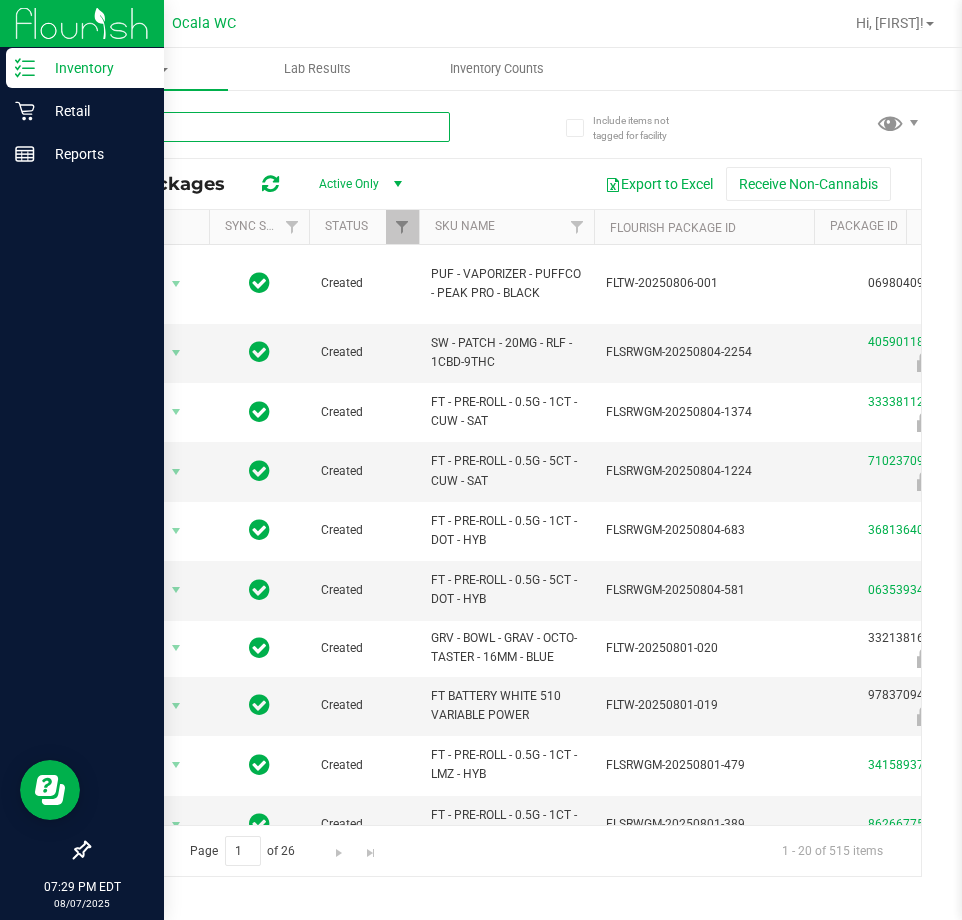 click at bounding box center (269, 127) 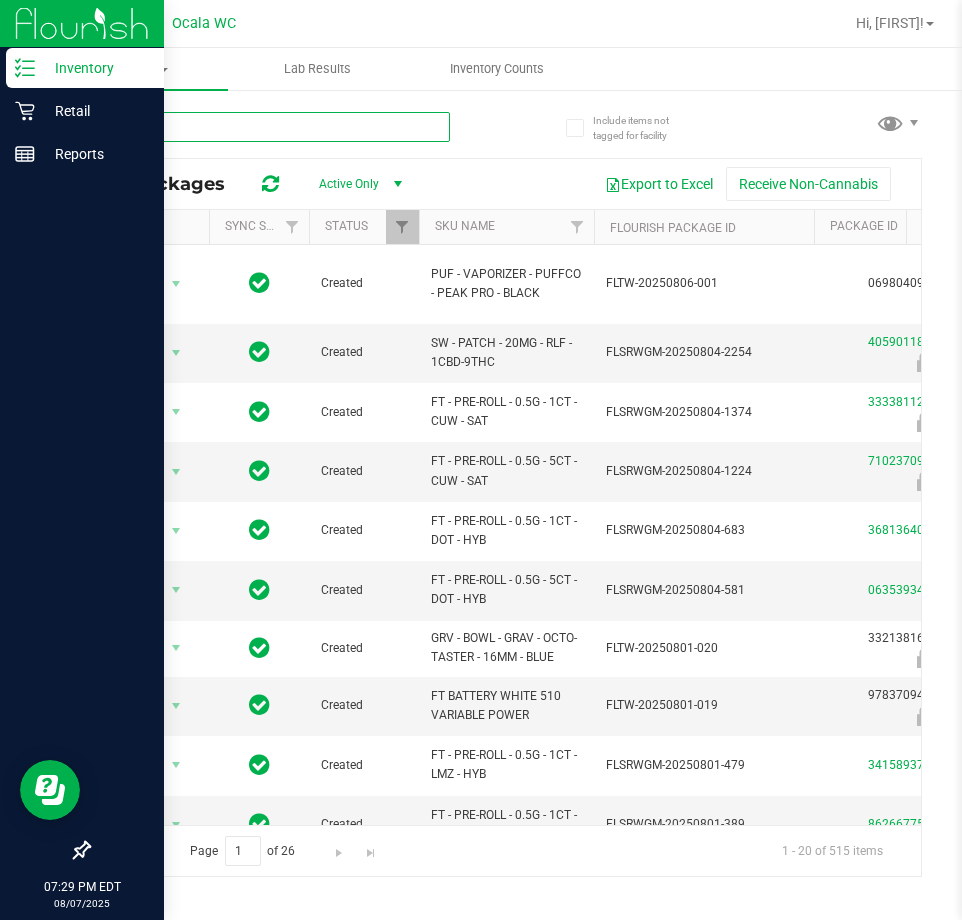 type on "sui" 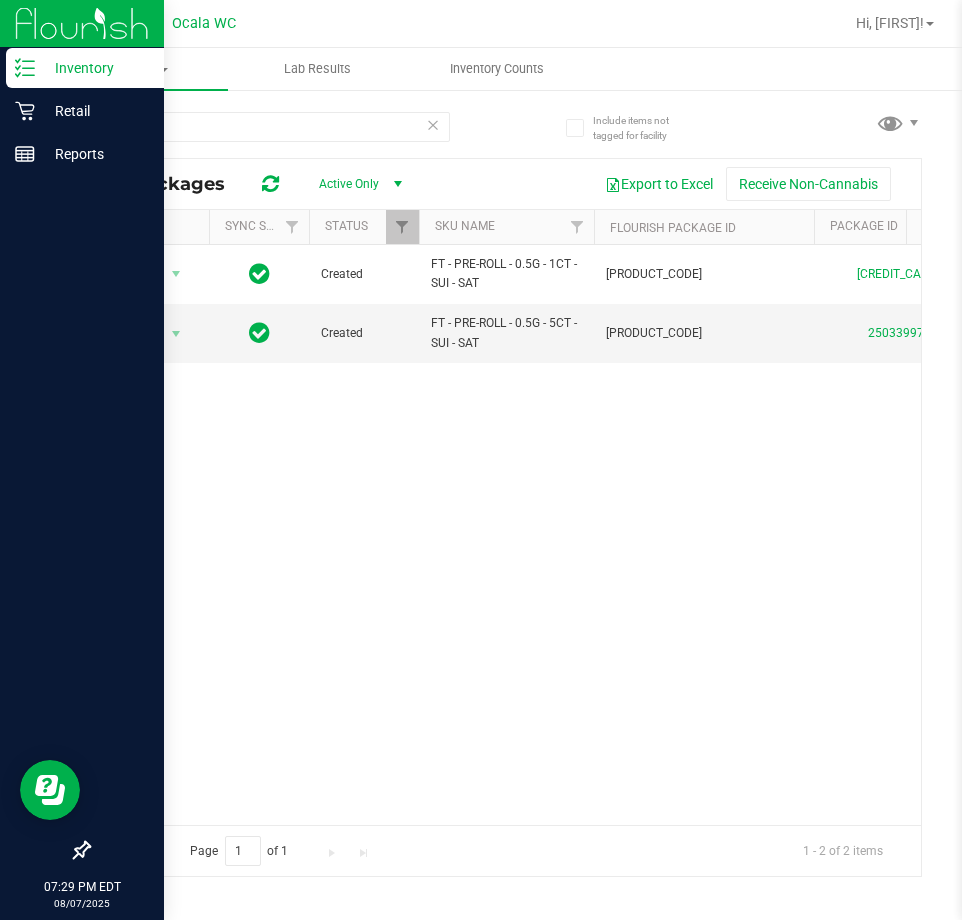 drag, startPoint x: 265, startPoint y: 809, endPoint x: 587, endPoint y: 814, distance: 322.03882 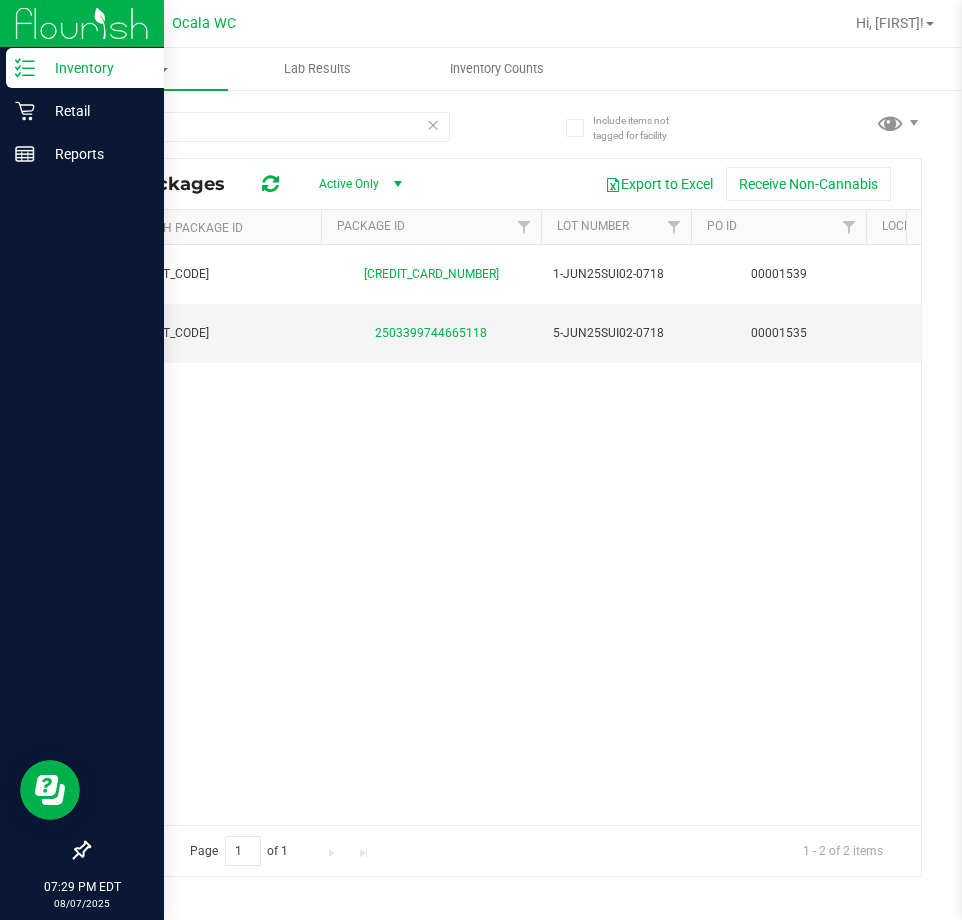 scroll, scrollTop: 0, scrollLeft: 1005, axis: horizontal 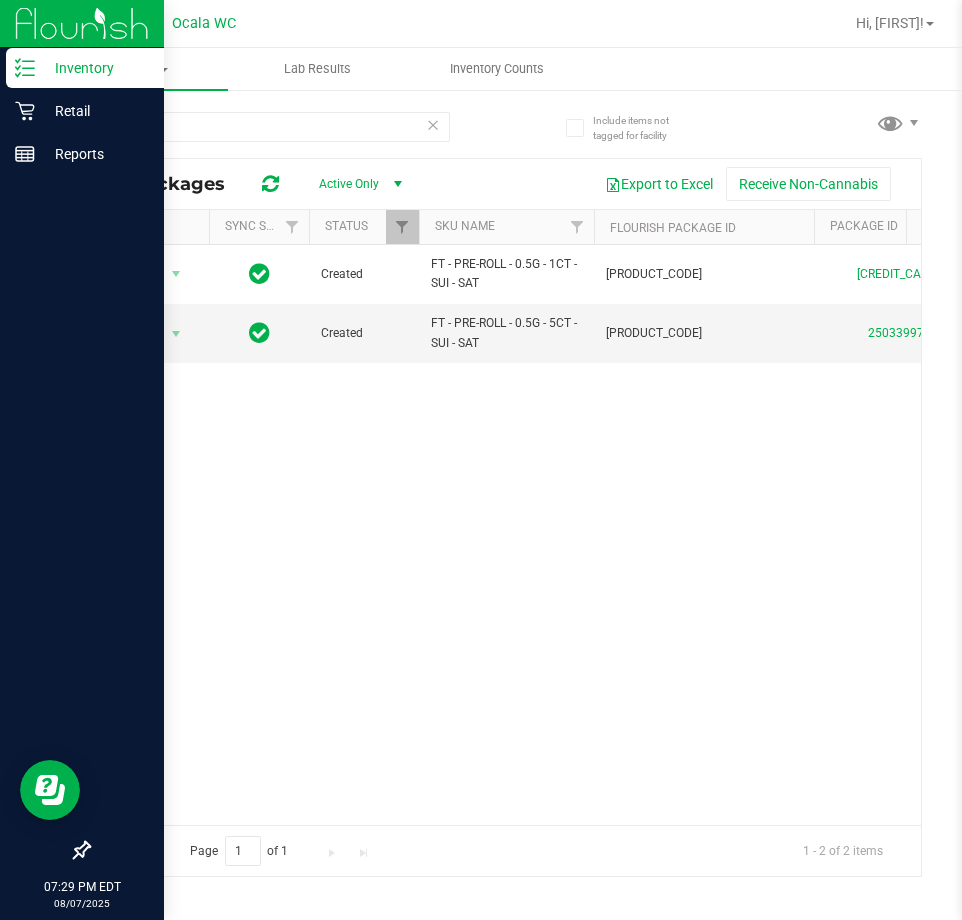 drag, startPoint x: 521, startPoint y: 458, endPoint x: 507, endPoint y: 464, distance: 15.231546 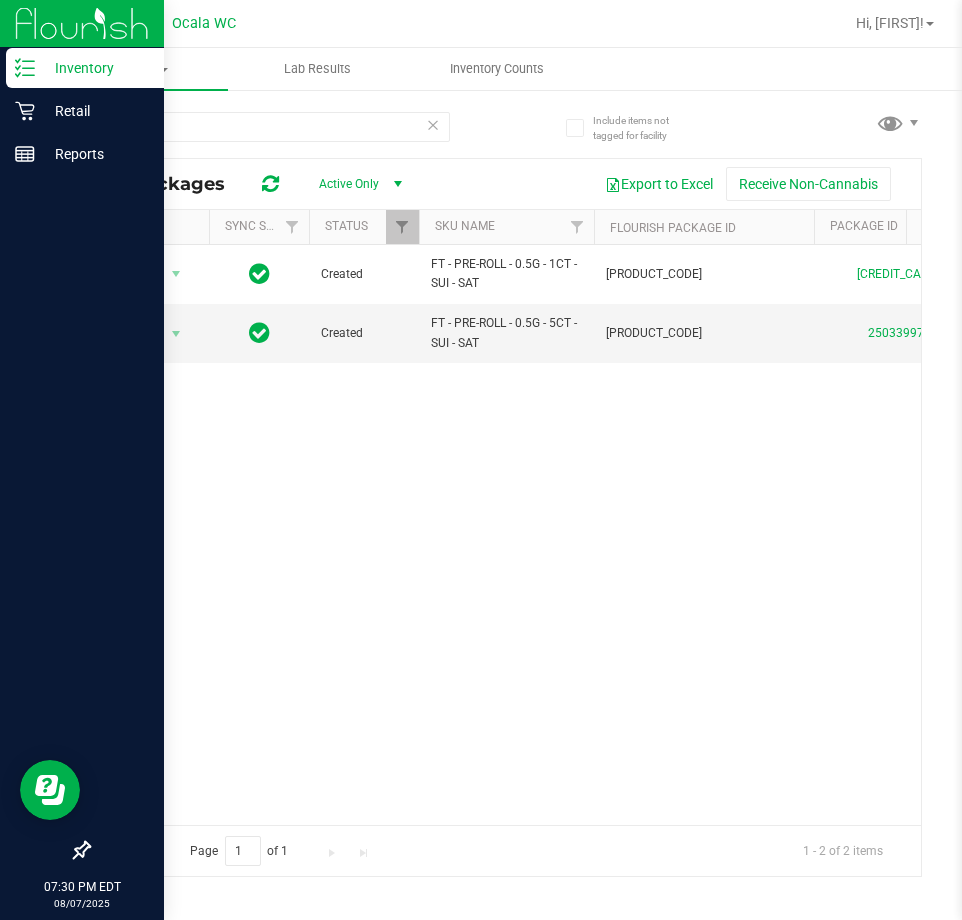 scroll, scrollTop: 0, scrollLeft: 185, axis: horizontal 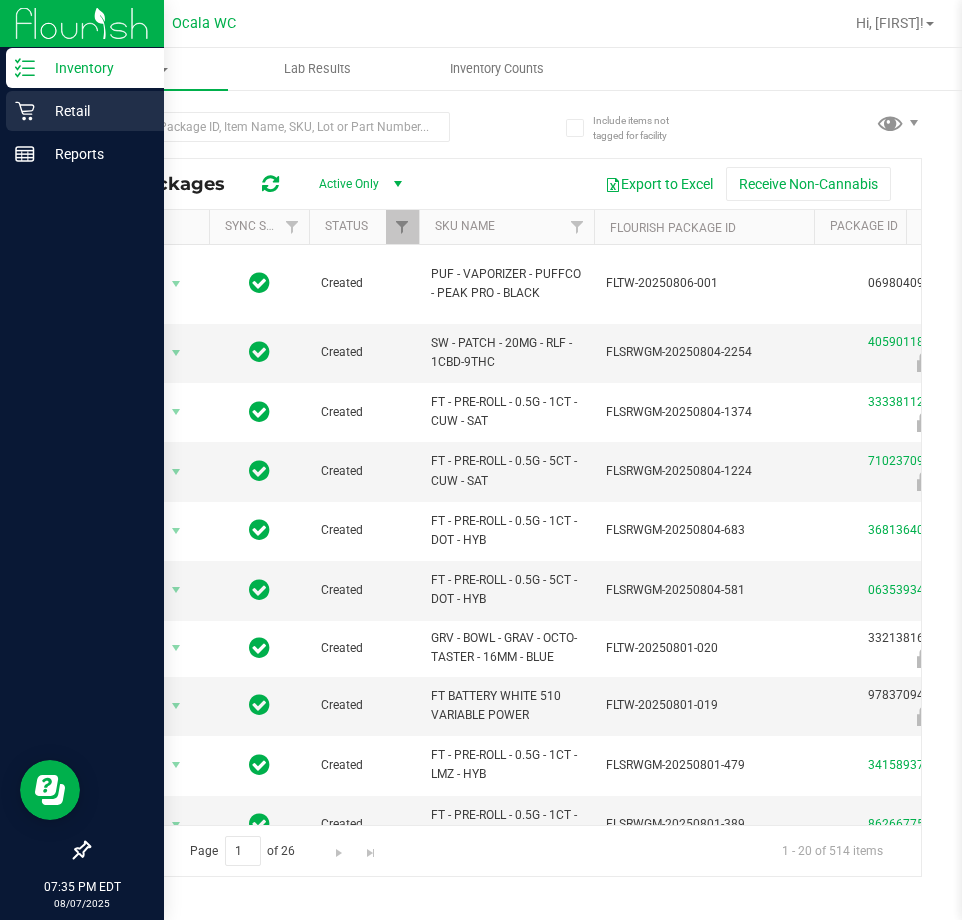 click on "Retail" at bounding box center (95, 111) 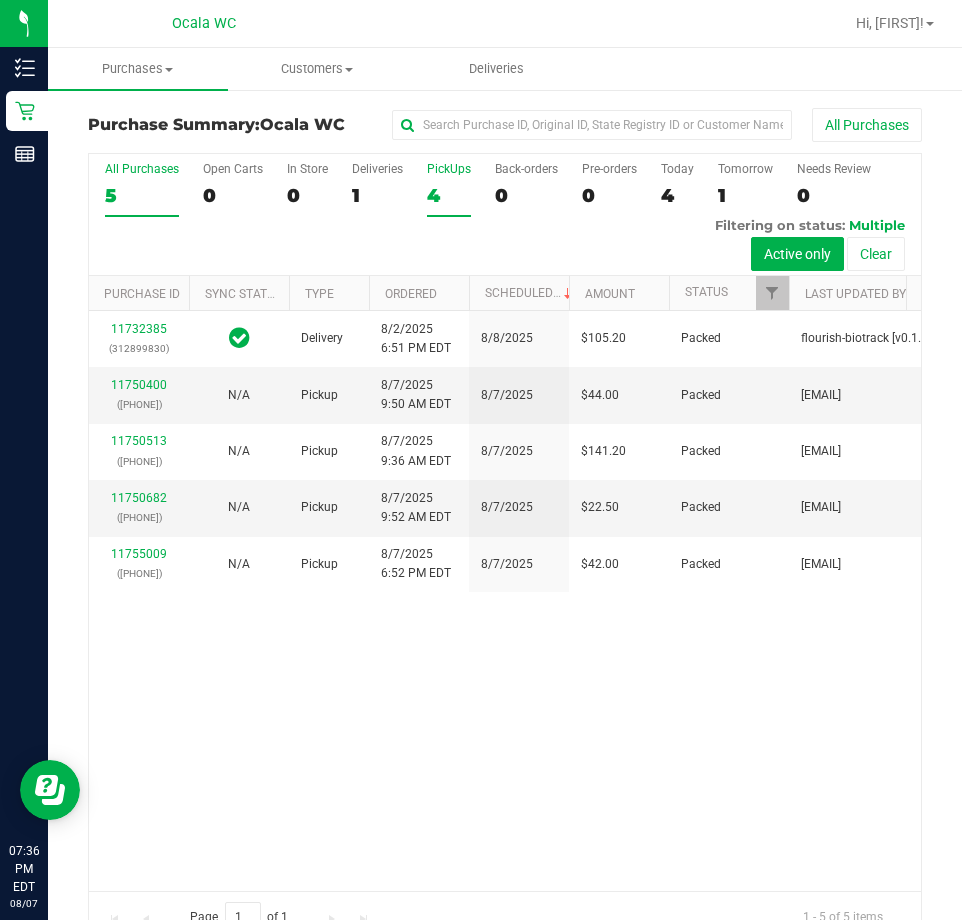 click on "PickUps
4" at bounding box center [449, 189] 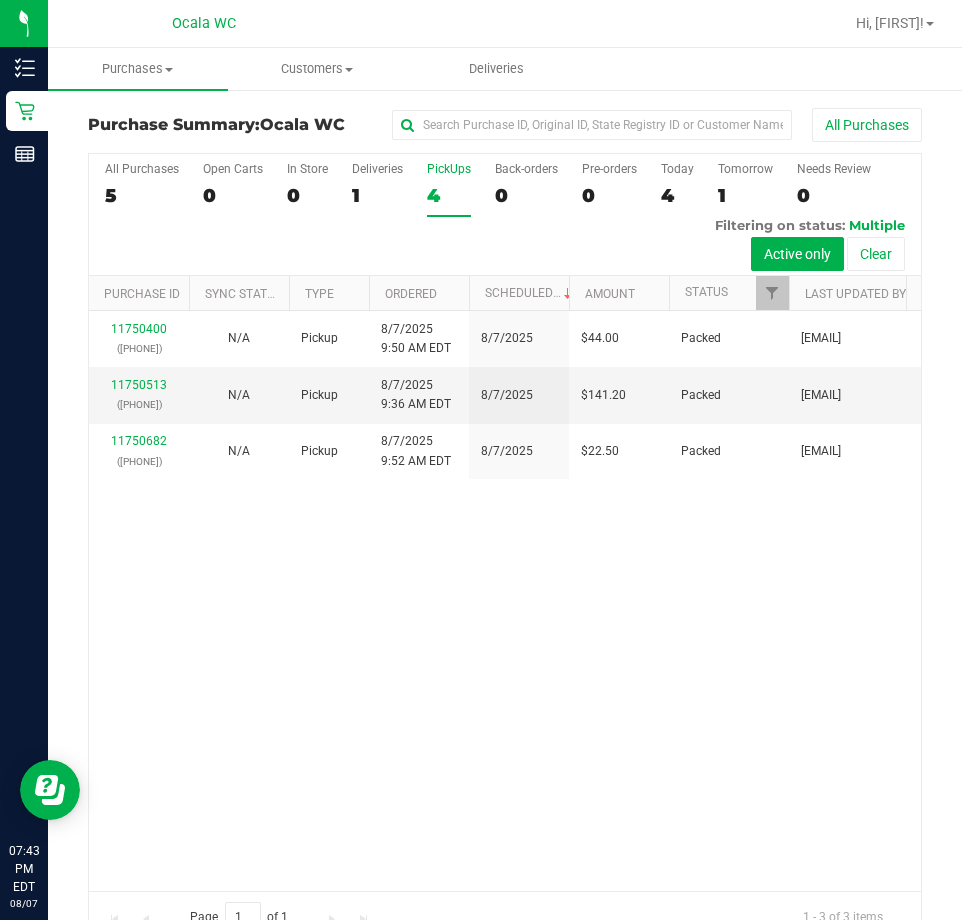 click on "11750400
([PHONE])
N/A
Pickup [DATE] [TIME] [TIMEZONE] [DATE]
$44.00
Packed [EMAIL]
11750513
([PHONE])
N/A
Pickup [DATE] [TIME] [TIMEZONE] [DATE]
$141.20
Packed [EMAIL]
11750682
([PHONE])
N/A
Pickup [DATE] [TIME] [TIMEZONE] [DATE]
$22.50
Packed [EMAIL]" at bounding box center (505, 601) 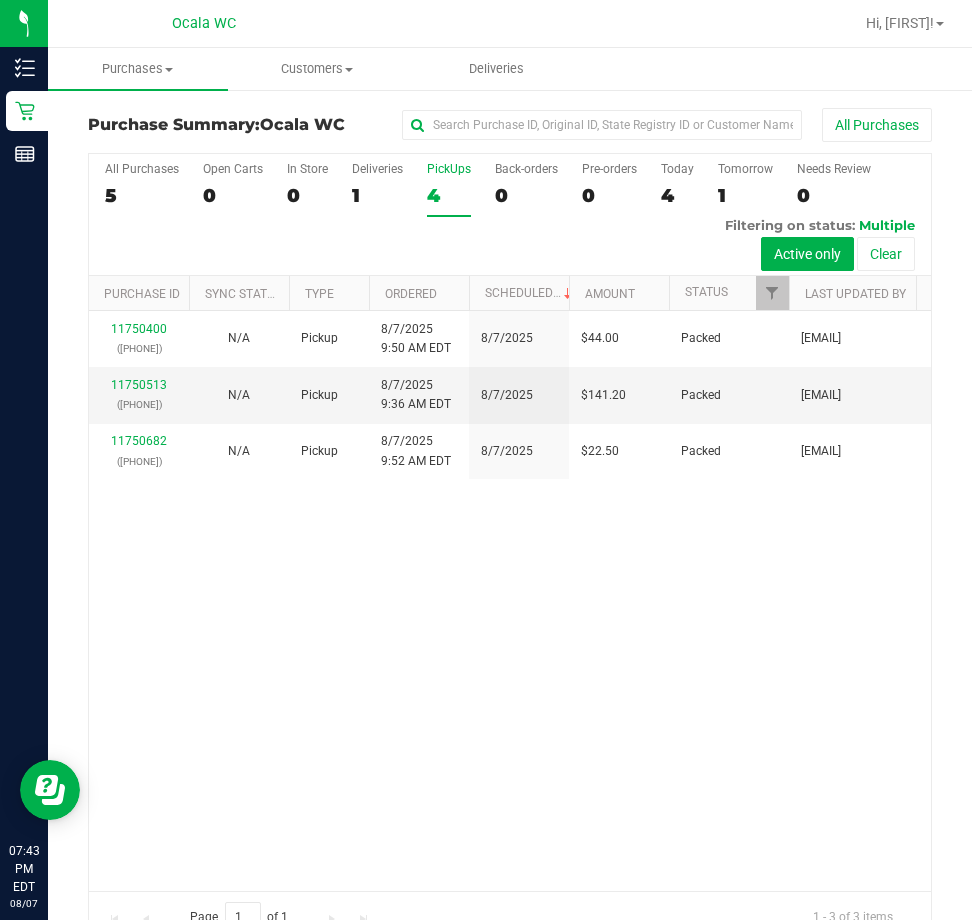 click on "11750400
([PHONE])
N/A
Pickup [DATE] [TIME] [TIMEZONE] [DATE]
$44.00
Packed [EMAIL]
11750513
([PHONE])
N/A
Pickup [DATE] [TIME] [TIMEZONE] [DATE]
$141.20
Packed [EMAIL]
11750682
([PHONE])
N/A
Pickup [DATE] [TIME] [TIMEZONE] [DATE]
$22.50
Packed [EMAIL]" at bounding box center [510, 601] 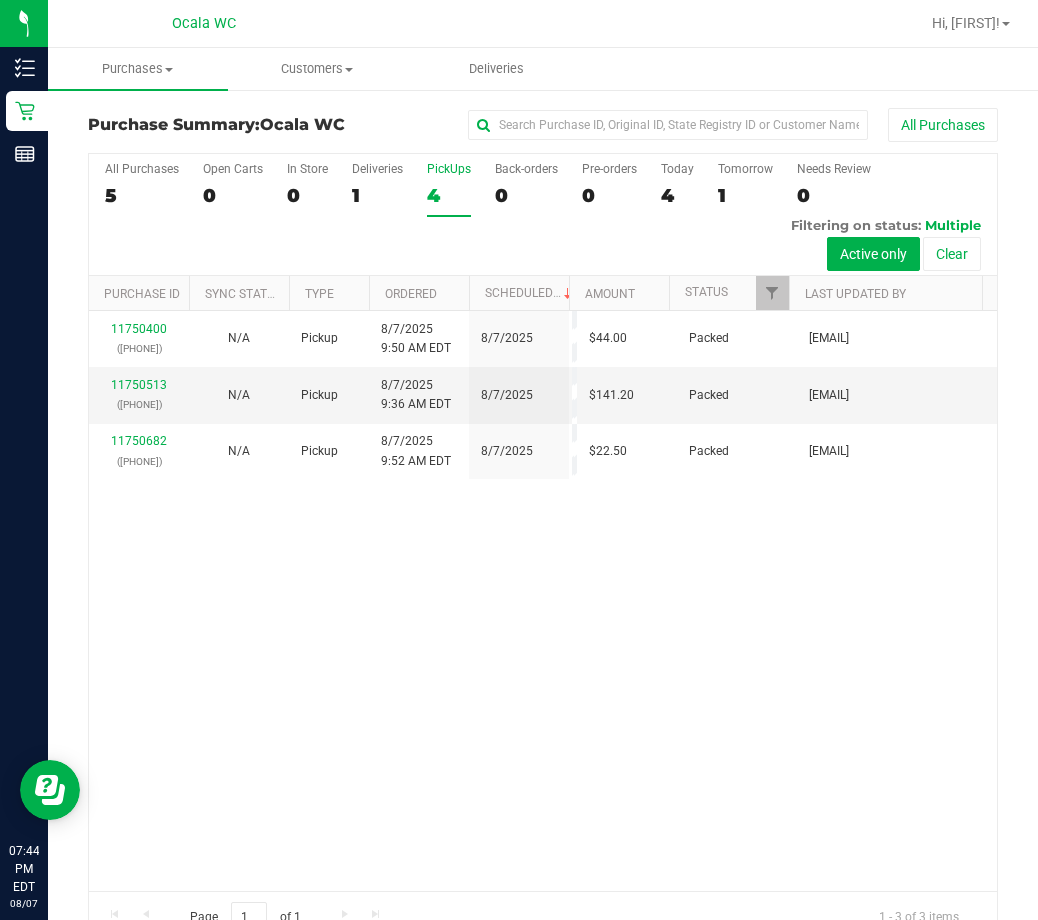 click on "11750400
([PHONE])
N/A
Pickup [DATE] [TIME] [TIMEZONE] [DATE]
$44.00
Packed [EMAIL]
11750513
([PHONE])
N/A
Pickup [DATE] [TIME] [TIMEZONE] [DATE]
$141.20
Packed [EMAIL]
11750682
([PHONE])
N/A
Pickup [DATE] [TIME] [TIMEZONE] [DATE]
$22.50
Packed [EMAIL]" at bounding box center (543, 601) 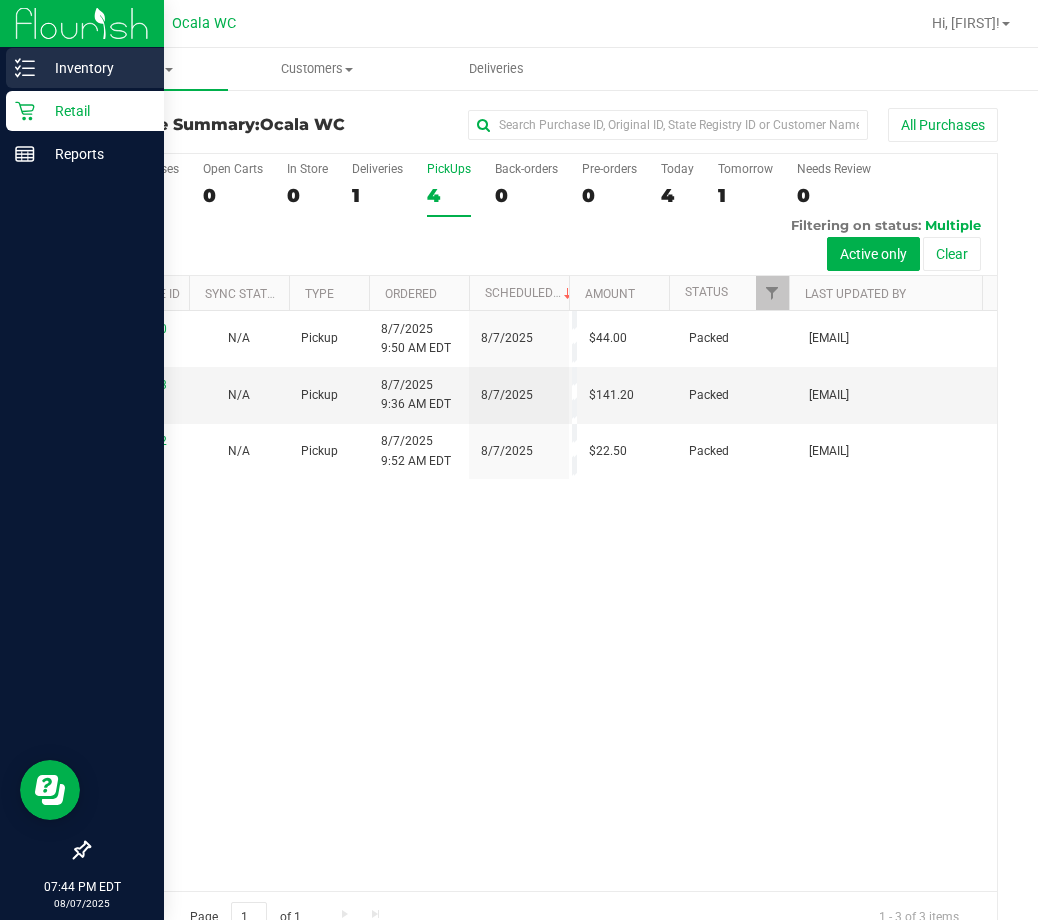 click on "Inventory" at bounding box center [85, 68] 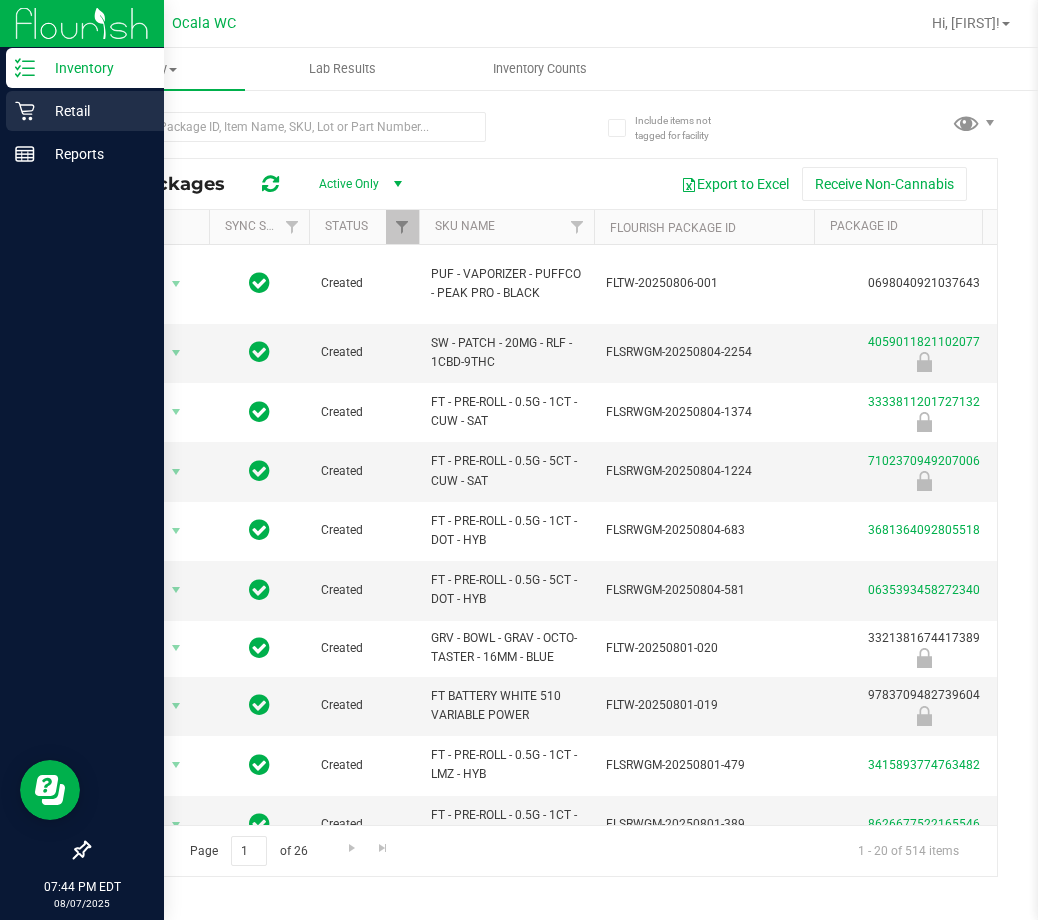 click 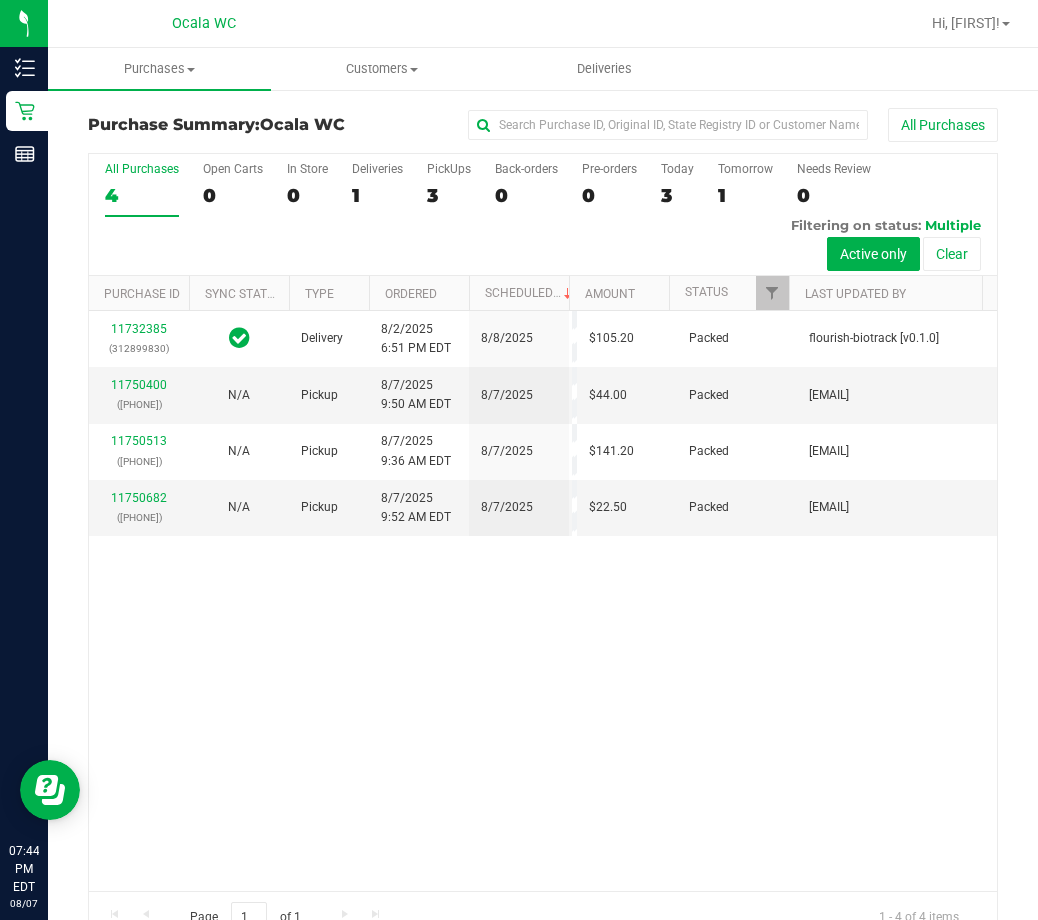 drag, startPoint x: 465, startPoint y: 798, endPoint x: 332, endPoint y: 758, distance: 138.88484 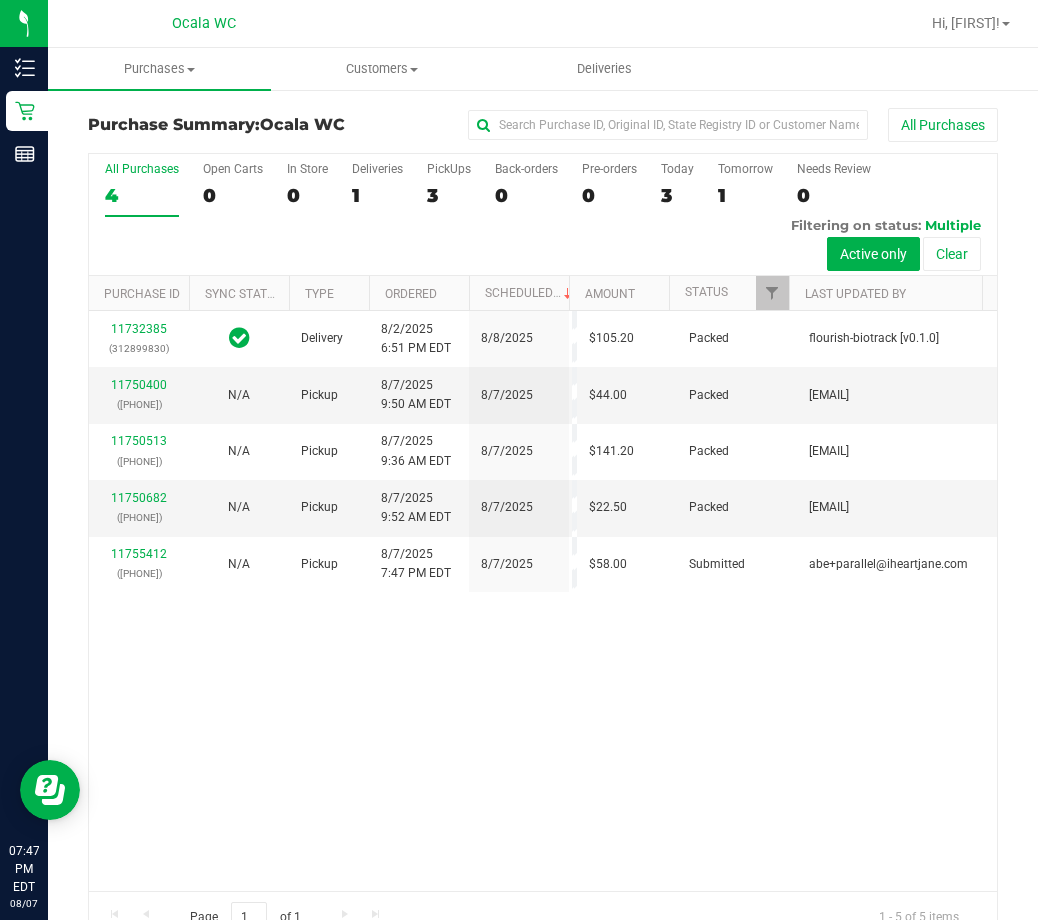 click on "11732385
([PHONE])
Delivery [DATE] [TIME] [TIMEZONE] [DATE]
$105.20
Packed flourish-biotrack [v0.1.0]
11750400
([PHONE])
N/A
Pickup [DATE] [TIME] [TIMEZONE] [DATE]
$44.00
Packed [EMAIL]
11750513
([PHONE])
N/A
Pickup [DATE] [TIME] [TIMEZONE] [DATE]
$141.20
Packed [EMAIL]
11750682
([PHONE])
N/A
Pickup [DATE] [TIME] [TIMEZONE] [DATE]
$22.50
Packed [EMAIL]
11755009" at bounding box center (543, 601) 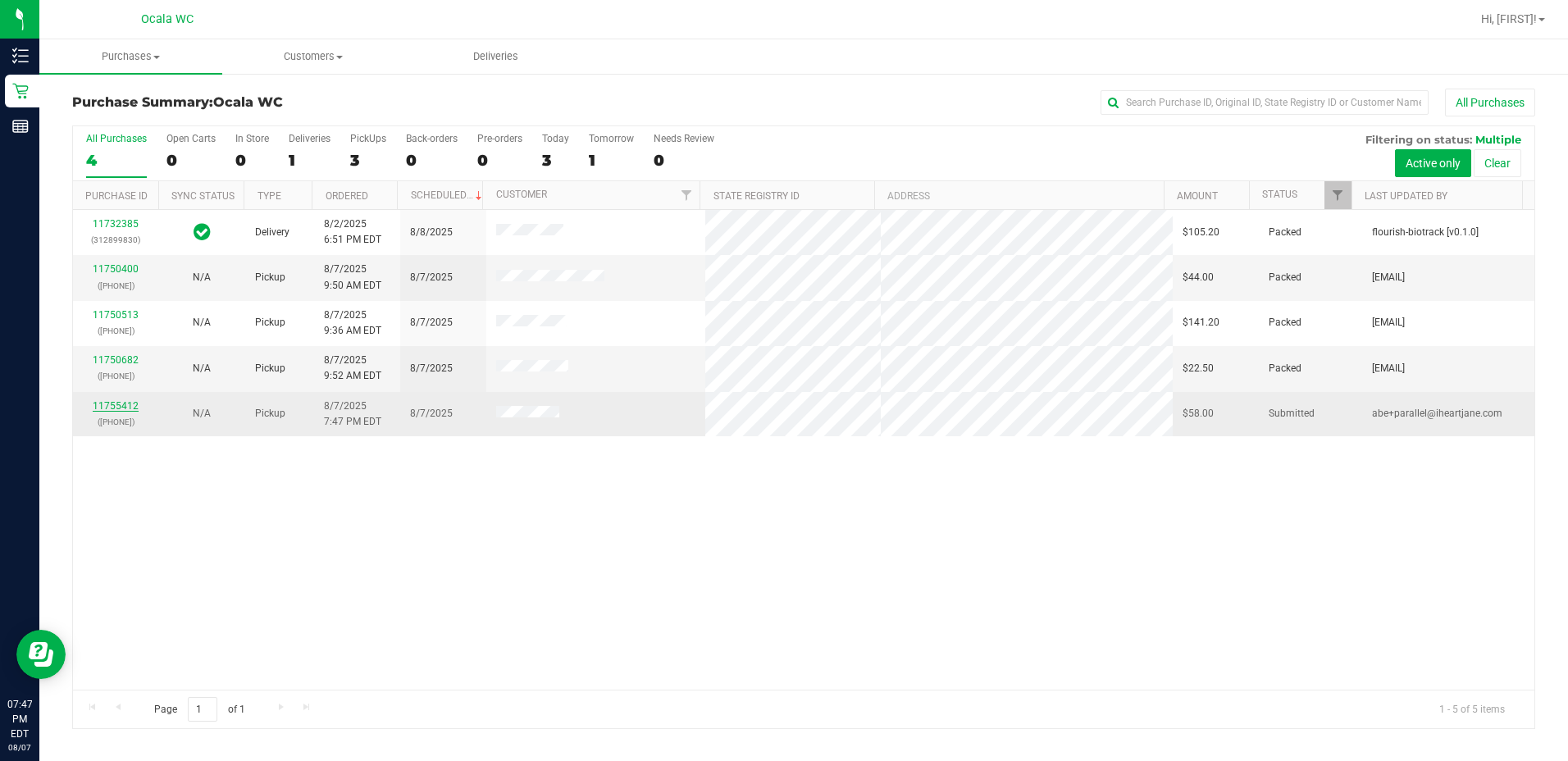 click on "11755412" at bounding box center [116, 406] 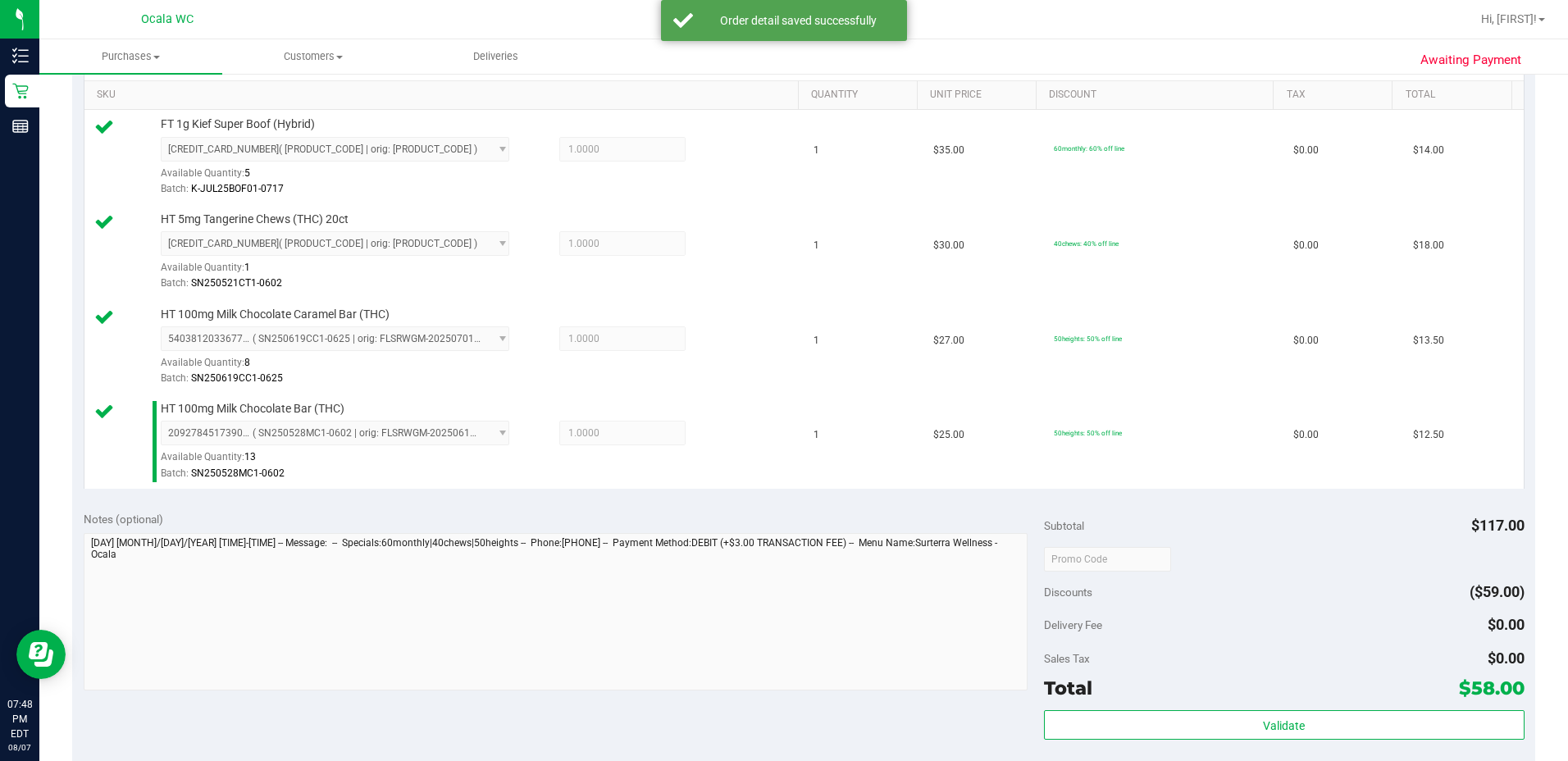 scroll, scrollTop: 483, scrollLeft: 0, axis: vertical 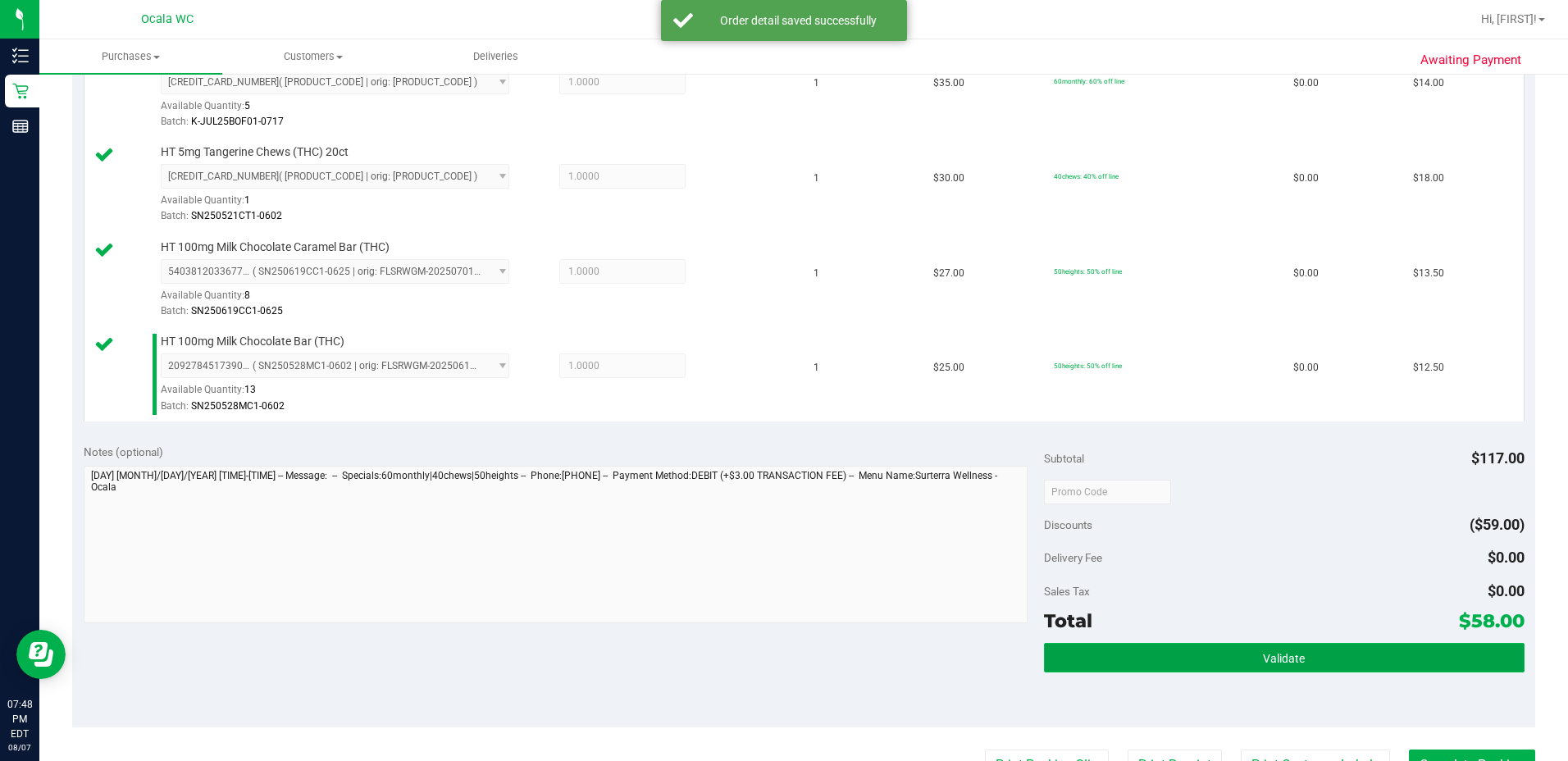 click on "Validate" at bounding box center [1284, 658] 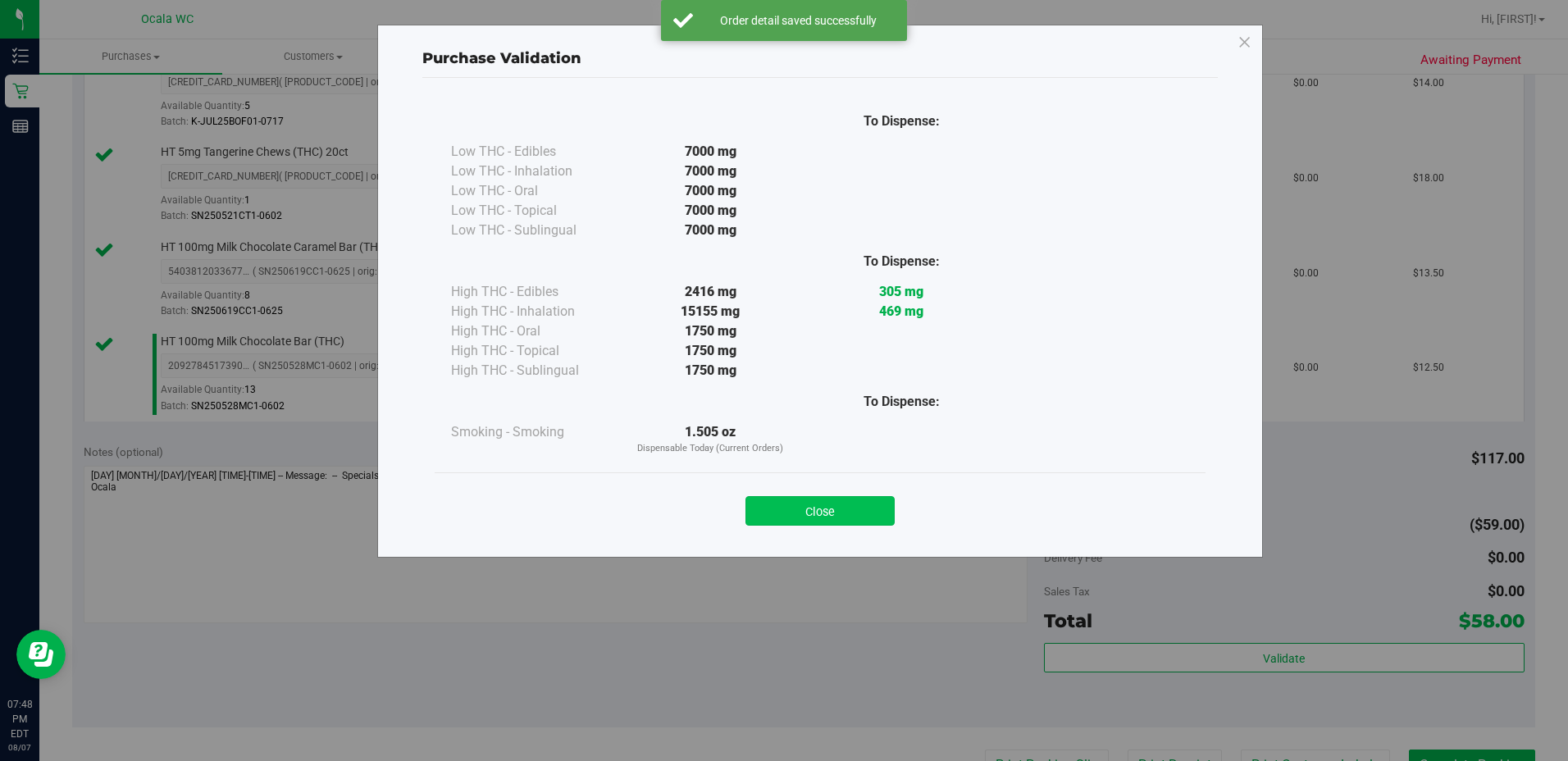 click on "Close" at bounding box center (820, 511) 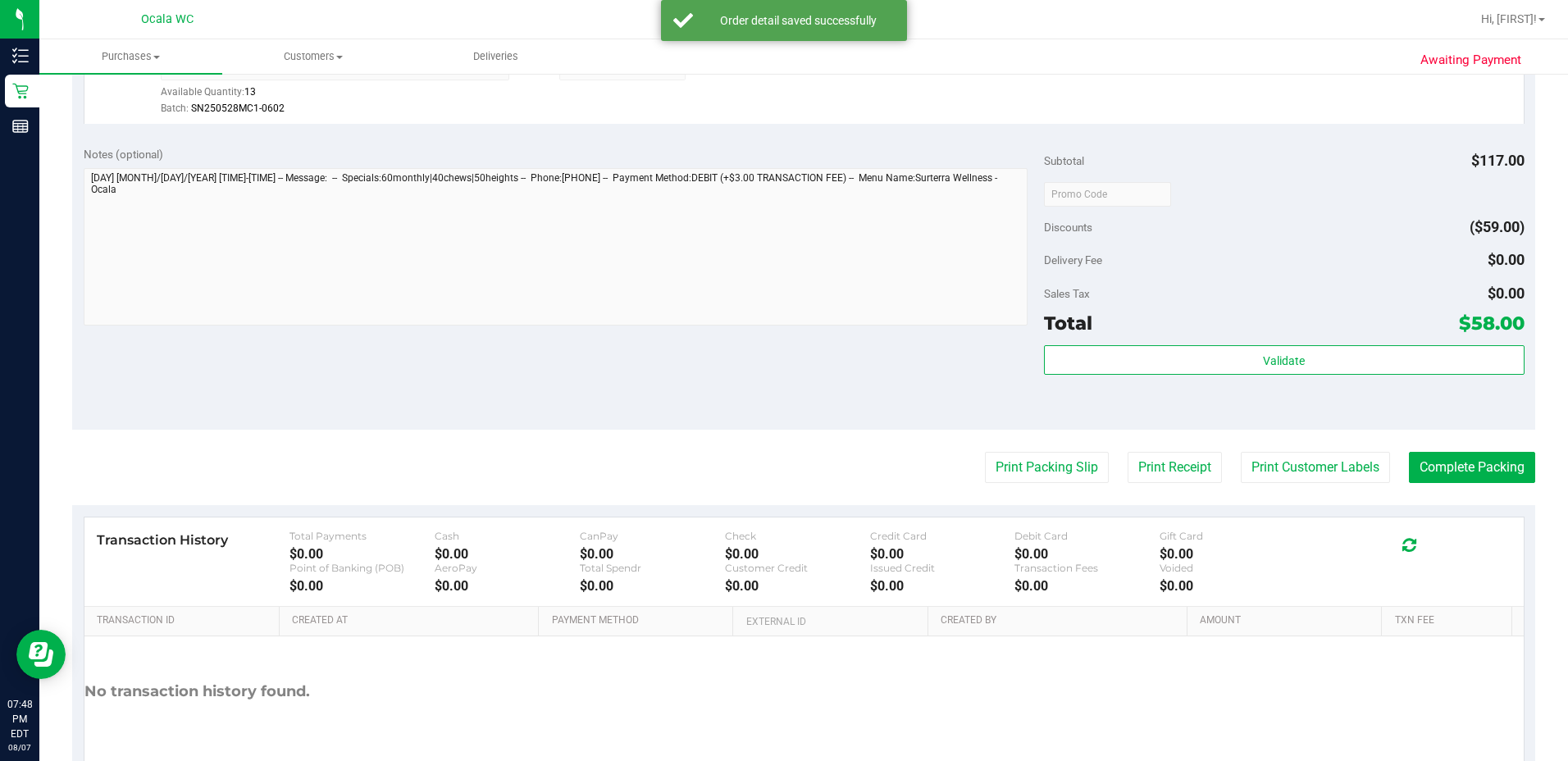 scroll, scrollTop: 777, scrollLeft: 0, axis: vertical 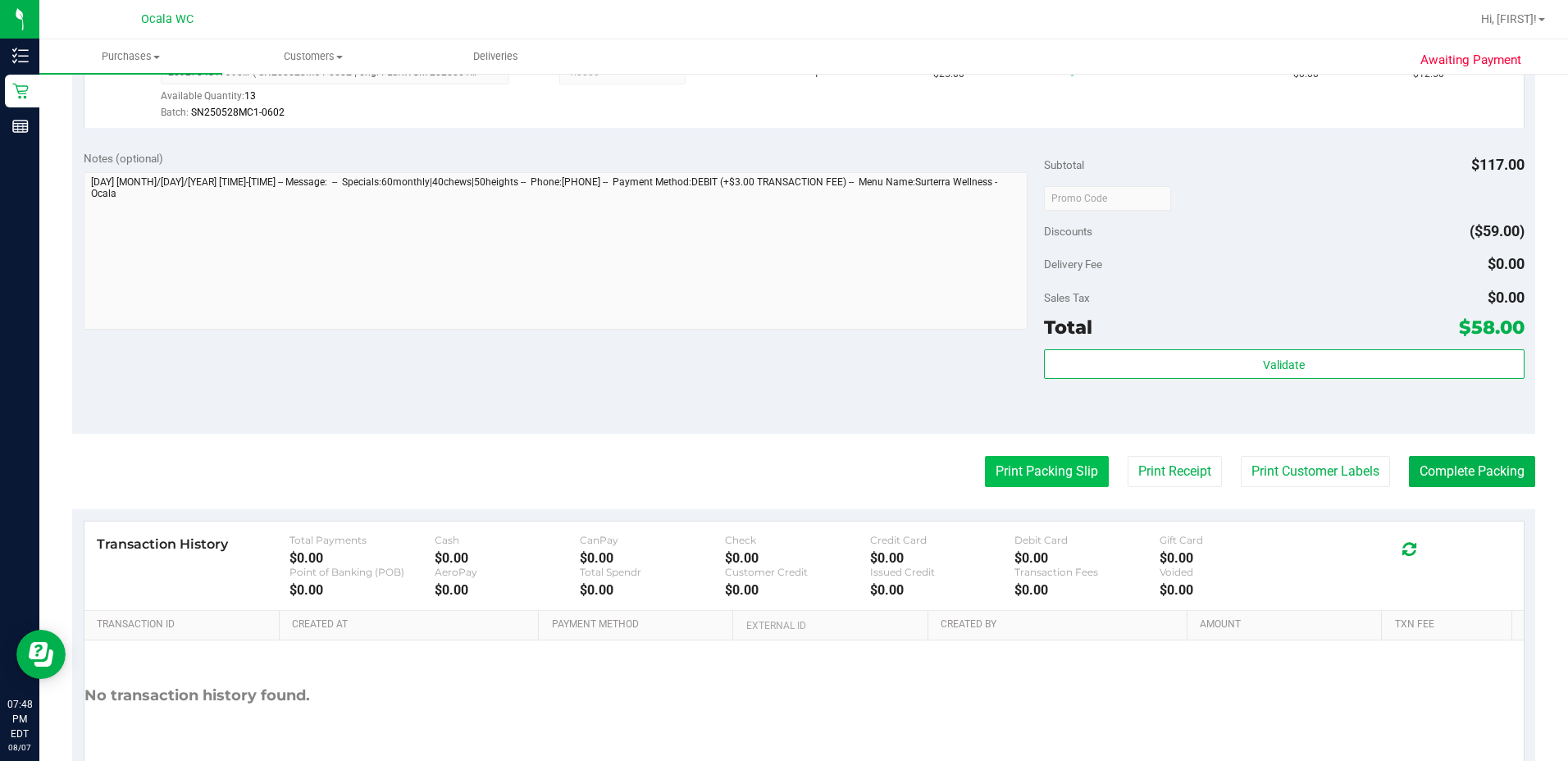 click on "Print Packing Slip" at bounding box center (1046, 472) 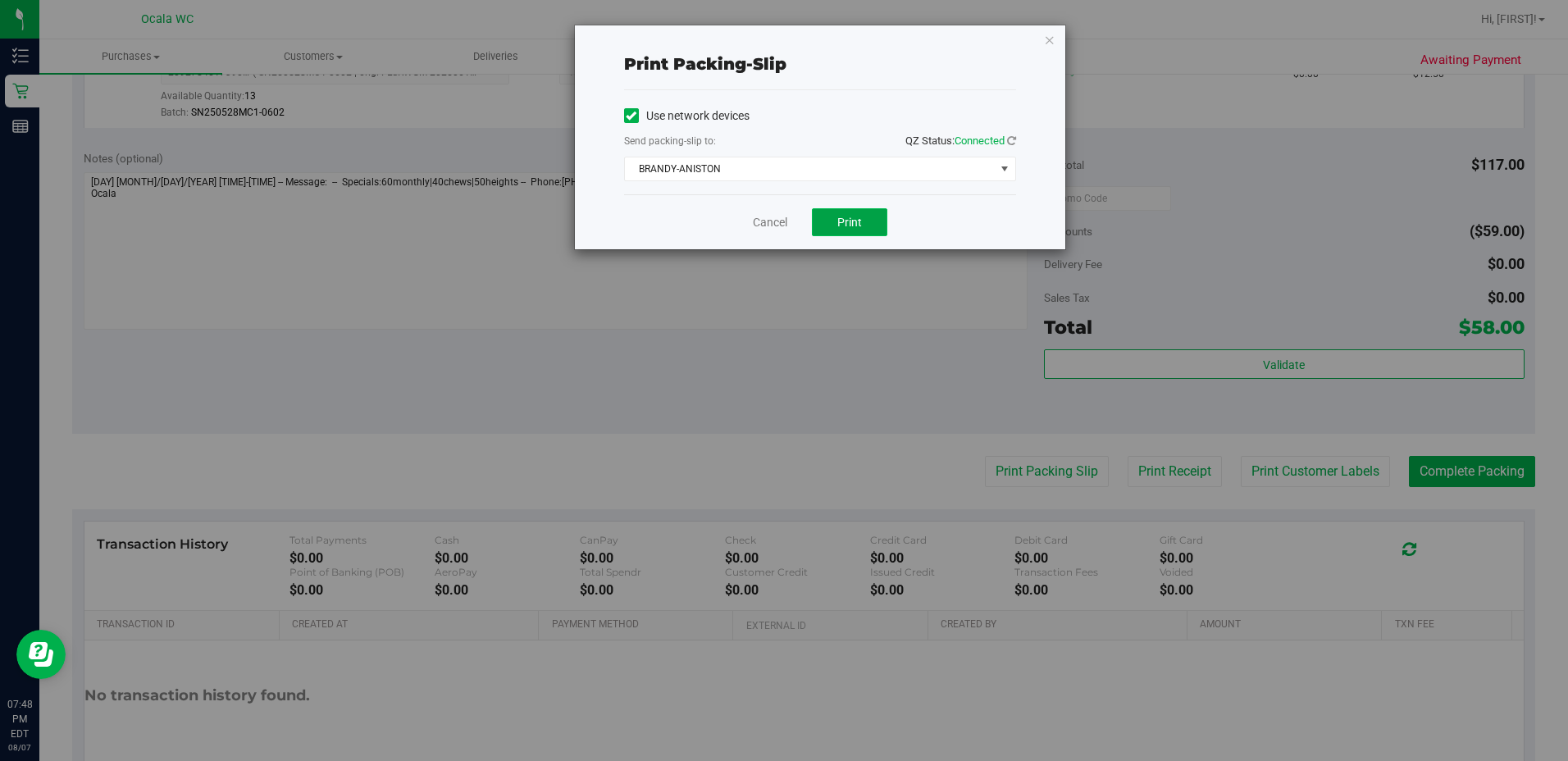 click on "Print" at bounding box center (850, 222) 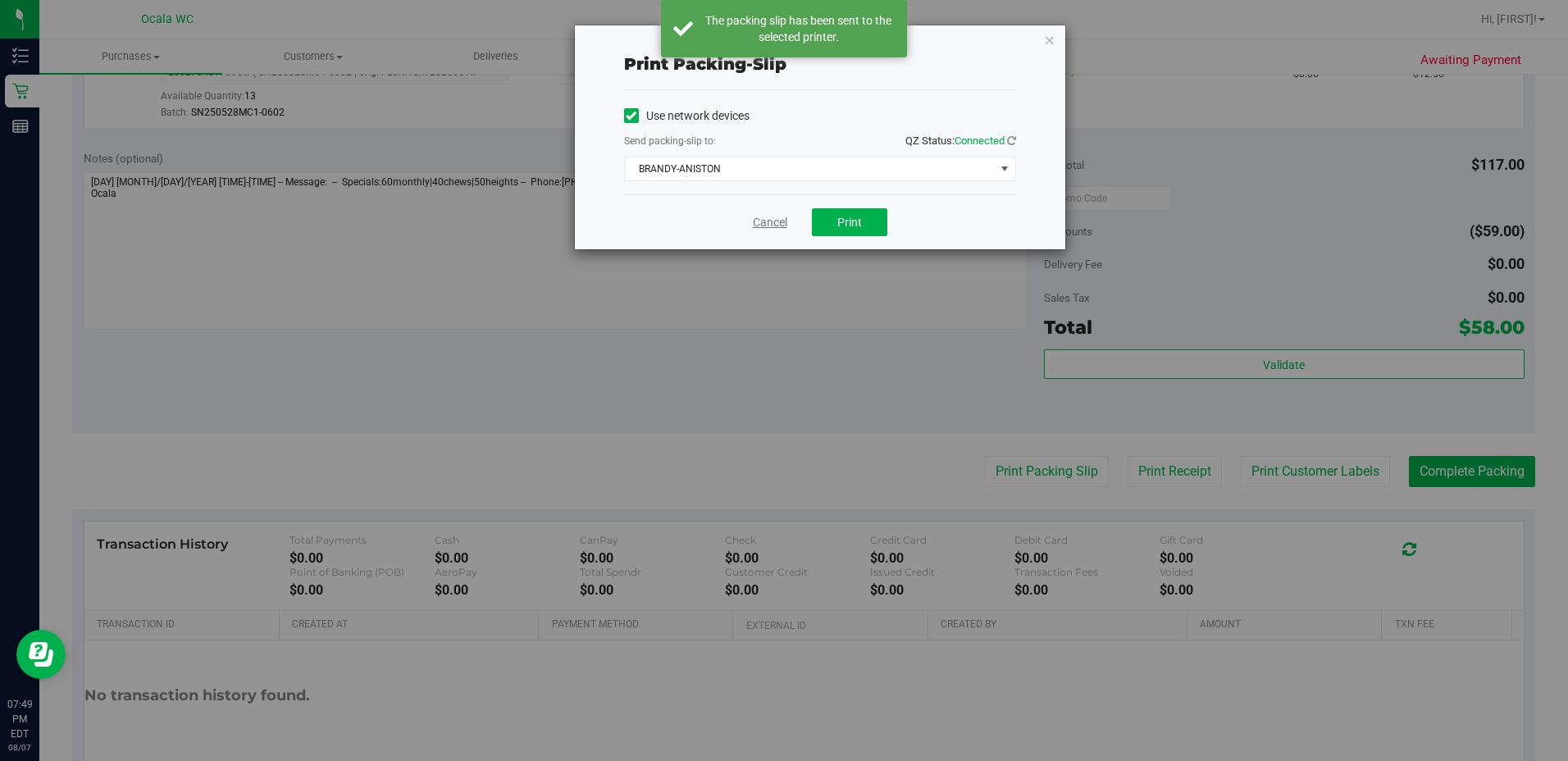 click on "Cancel" at bounding box center (770, 222) 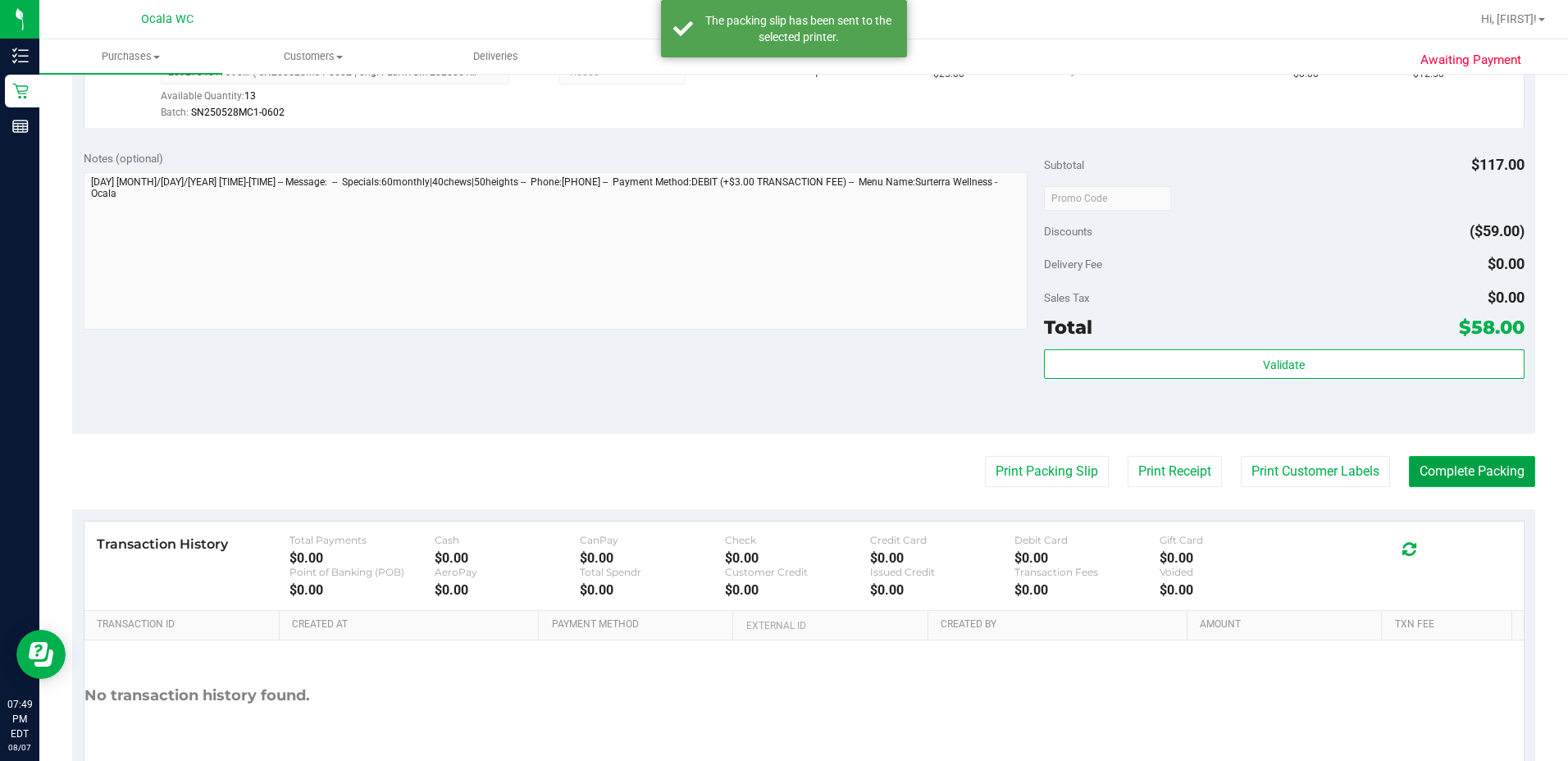 click on "Complete Packing" at bounding box center [1472, 472] 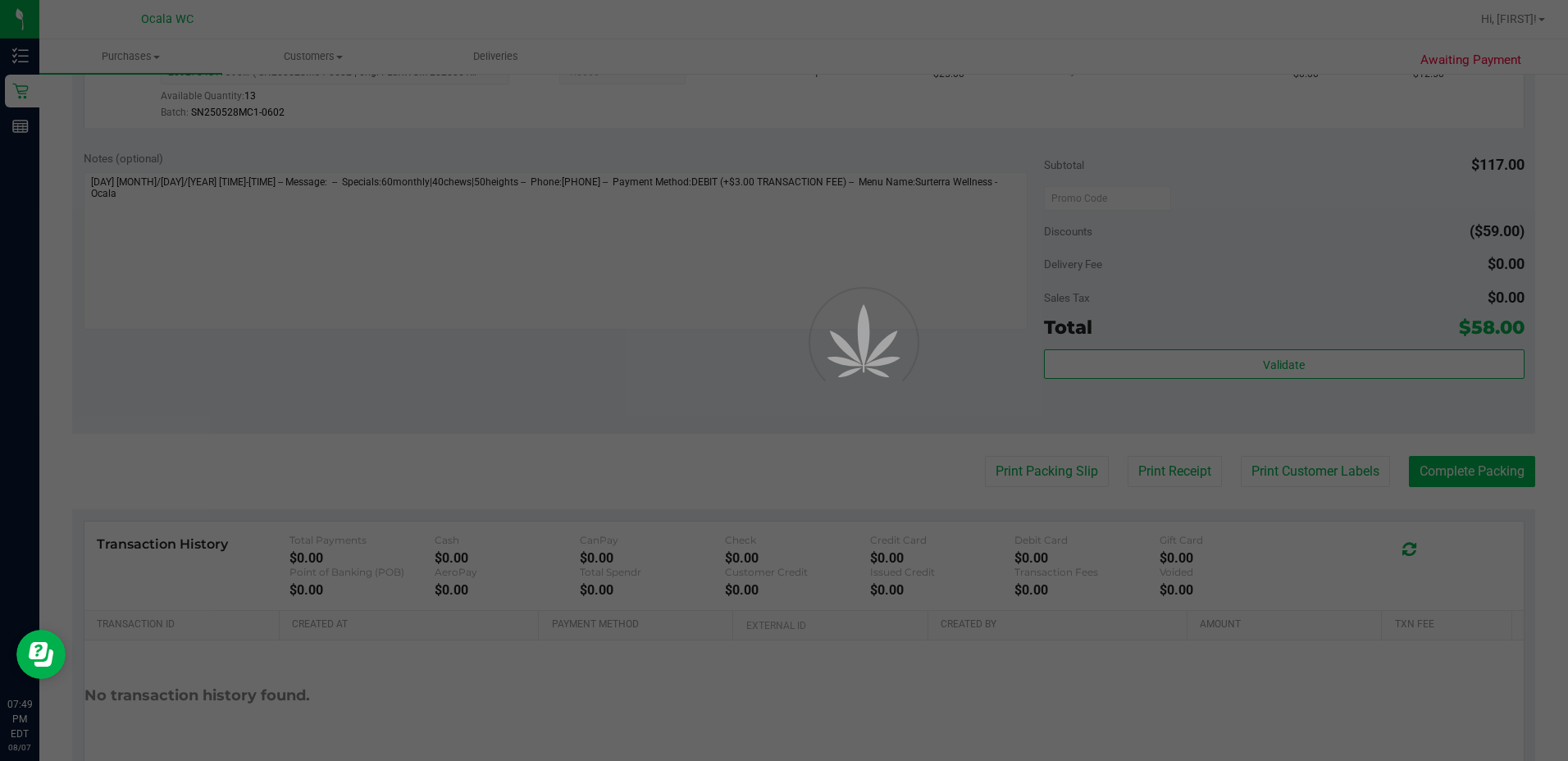 scroll, scrollTop: 0, scrollLeft: 0, axis: both 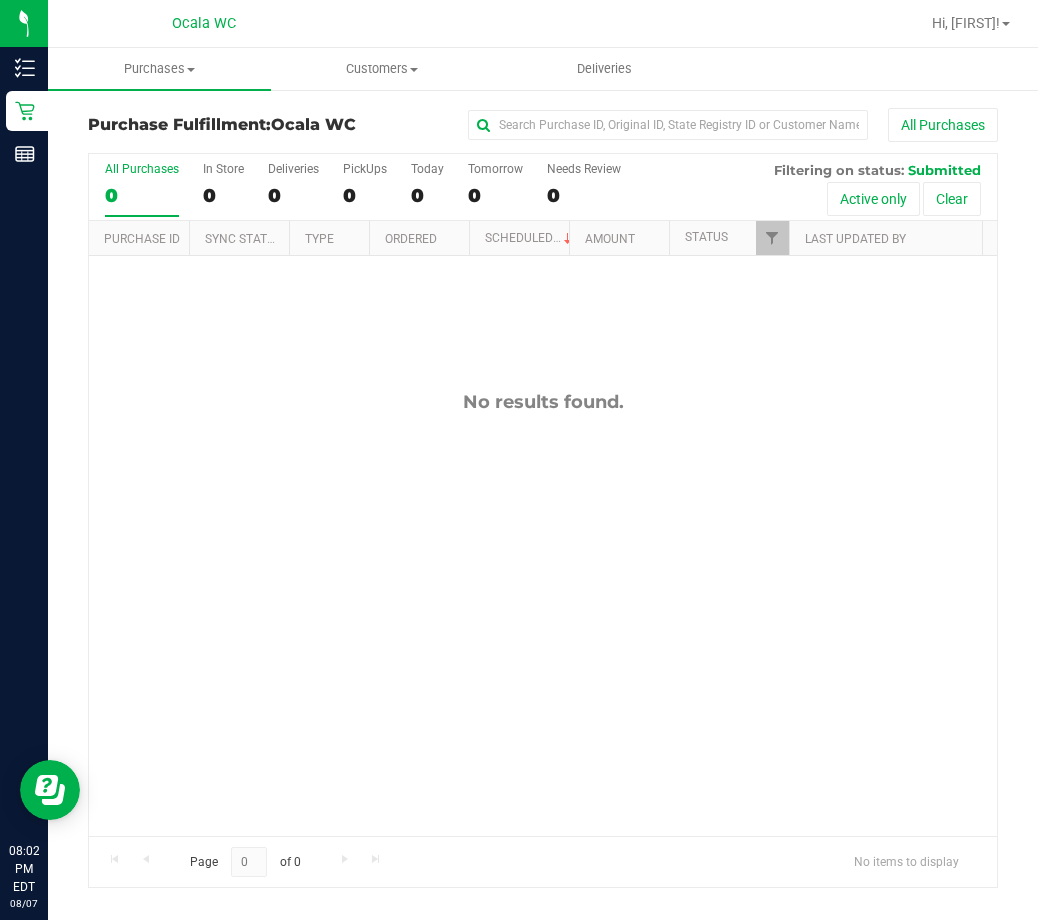 click on "No results found." at bounding box center (543, 613) 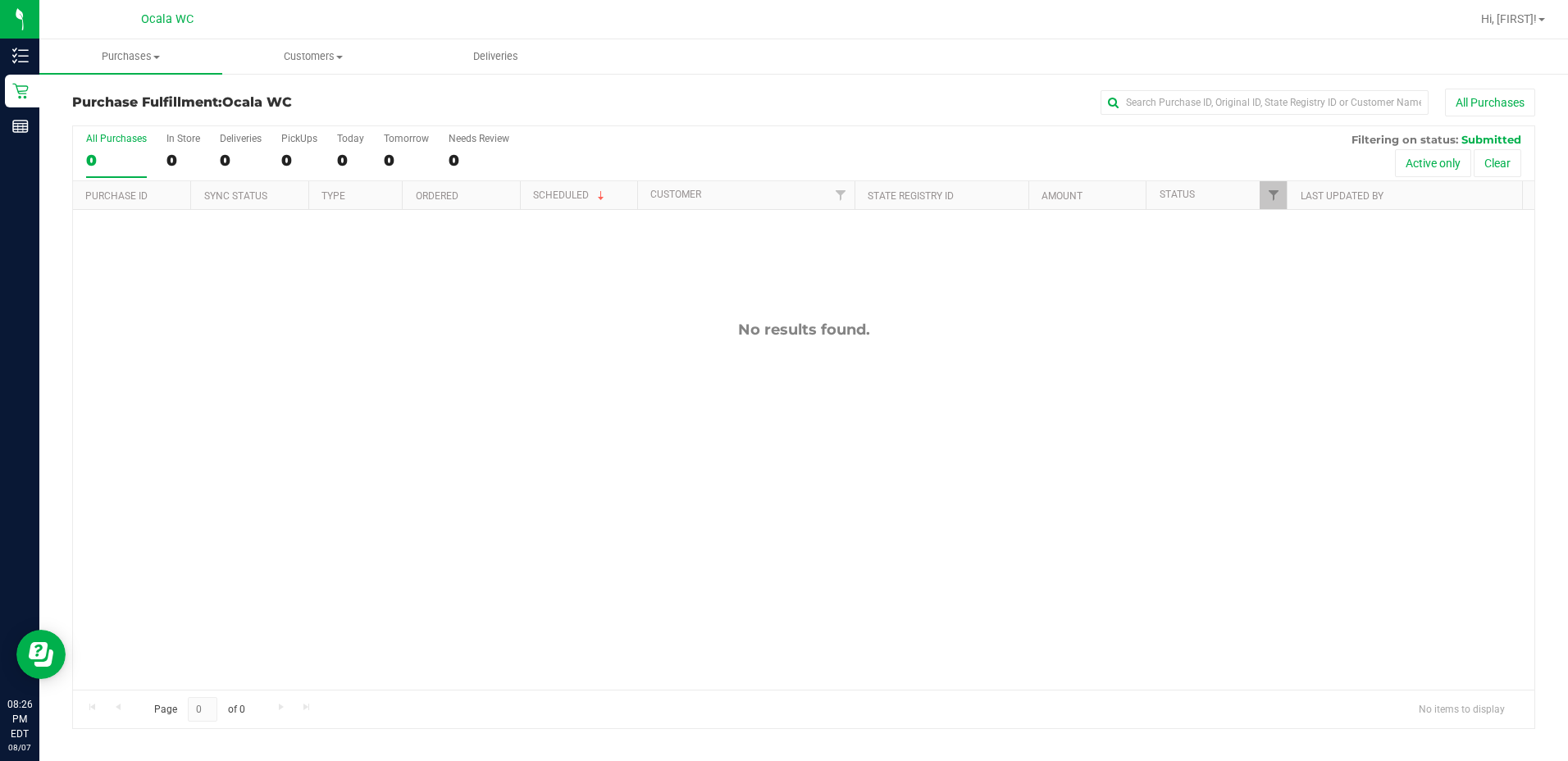 drag, startPoint x: 677, startPoint y: 86, endPoint x: 673, endPoint y: 95, distance: 9.848858 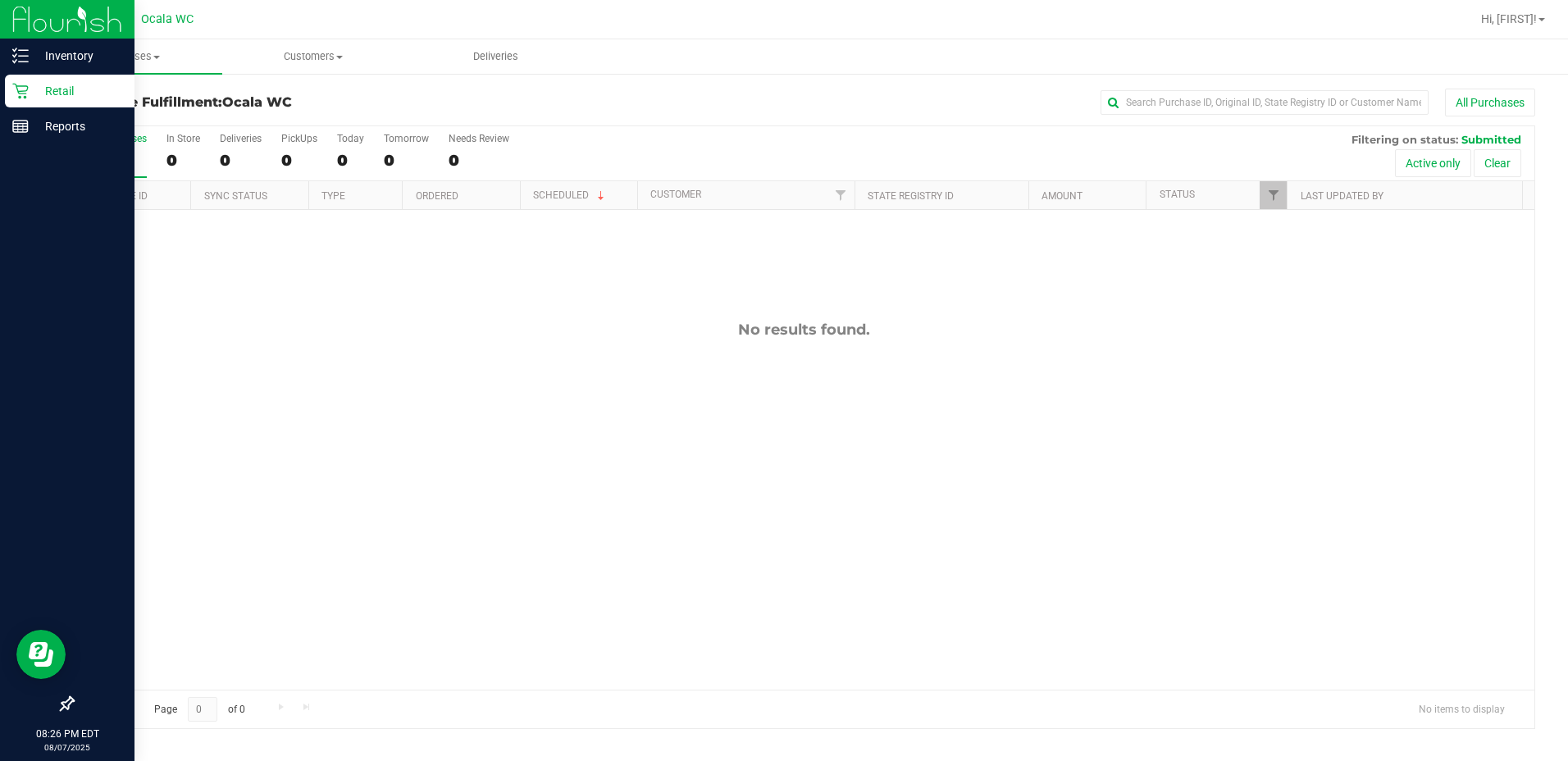 click on "Retail" at bounding box center (78, 91) 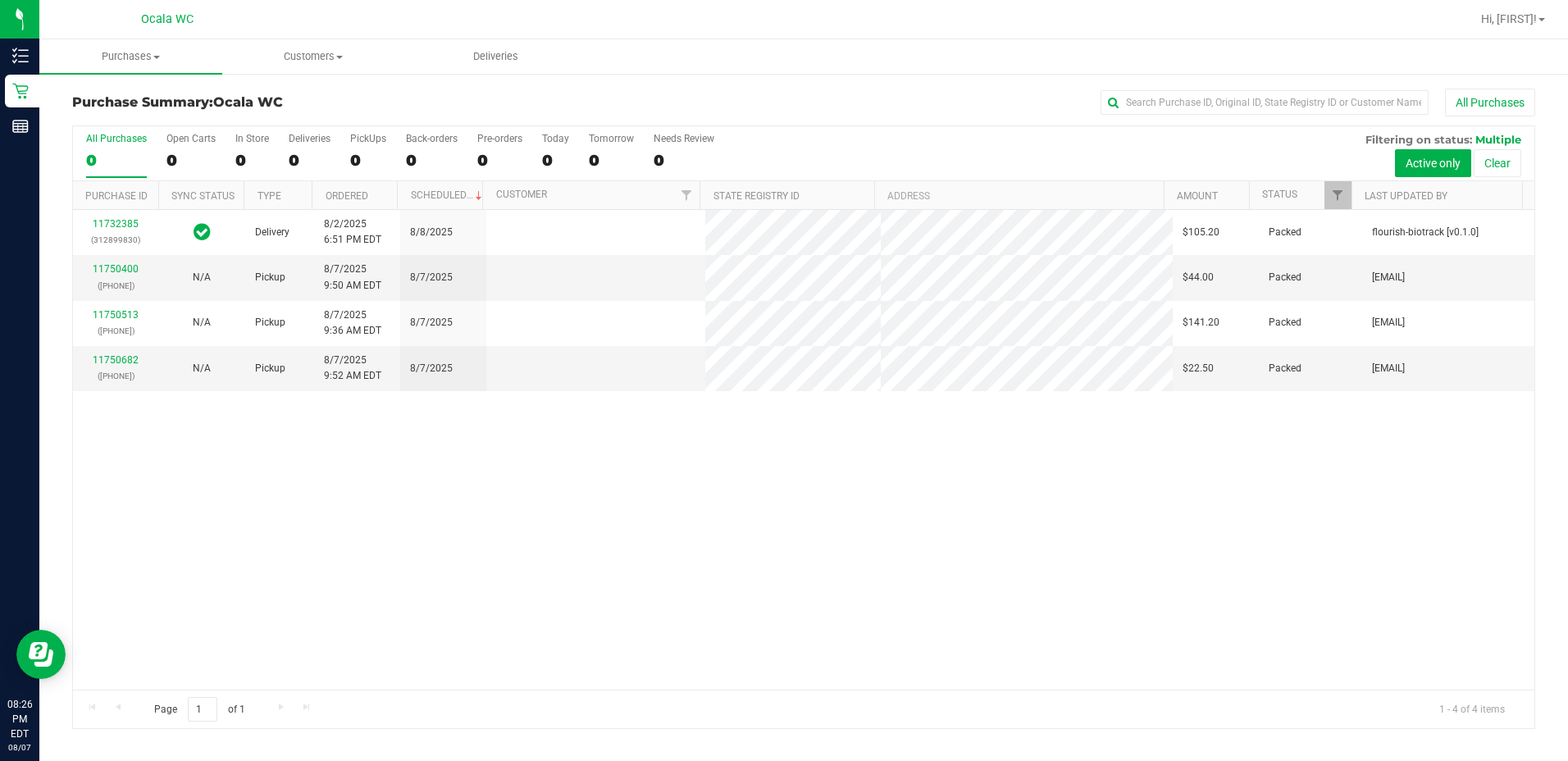 click on "Purchase Summary:
Ocala WC
All Purchases" at bounding box center (804, 107) 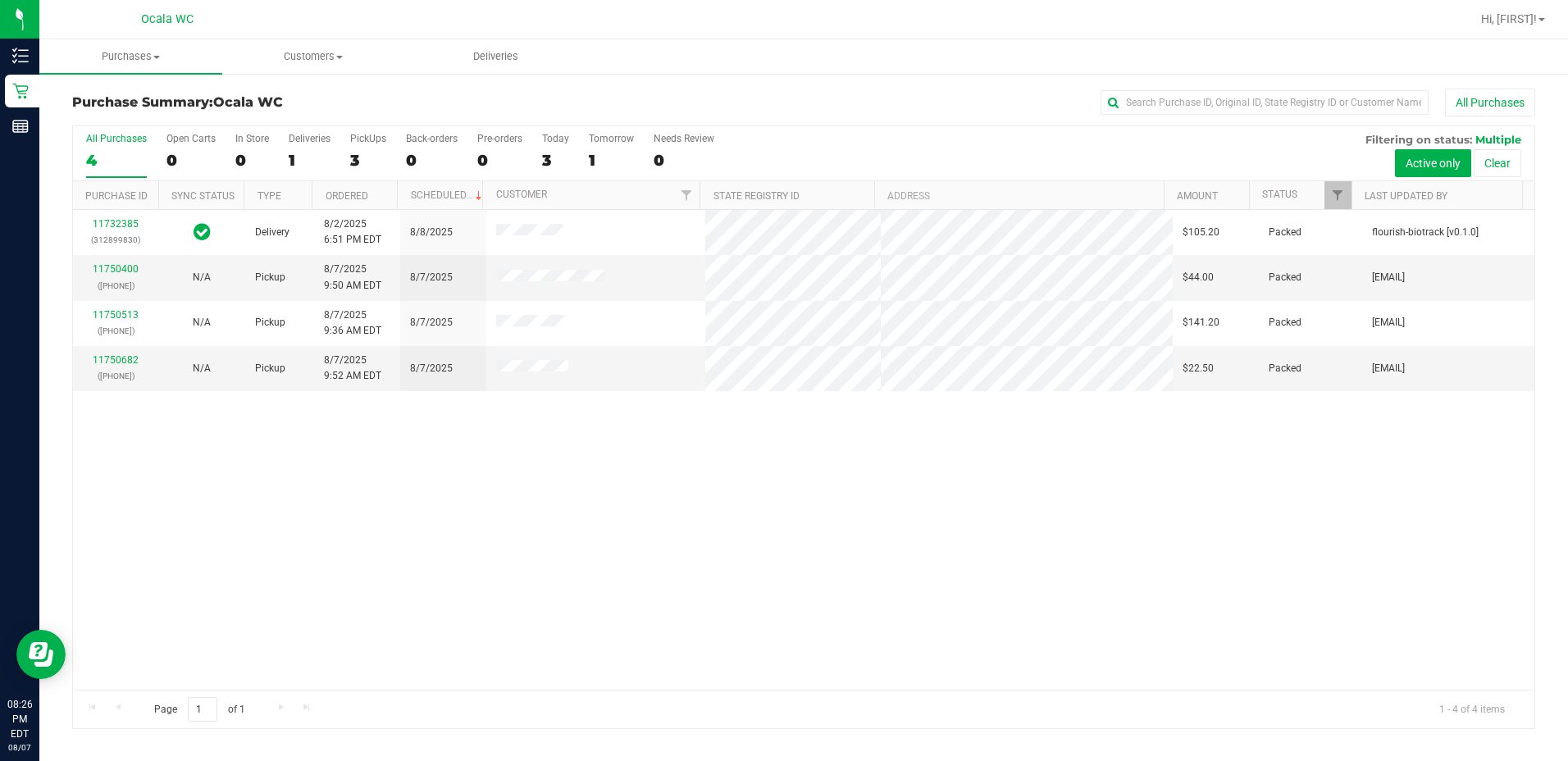 click on "11732385
([PHONE])
Delivery [DATE] [TIME] [TIMEZONE] [DATE]
$105.20
Packed flourish-biotrack [v0.1.0]
11750400
([PHONE])
N/A
Pickup [DATE] [TIME] [TIMEZONE] [DATE]
$44.00
Packed [EMAIL]
11750513
([PHONE])
N/A
Pickup [DATE] [TIME] [TIMEZONE] [DATE]
$141.20
Packed [EMAIL]
11750682
([PHONE])
N/A
Pickup [DATE] [TIME] [TIMEZONE] [DATE]
$22.50
Packed [EMAIL]
11755009" at bounding box center (804, 449) 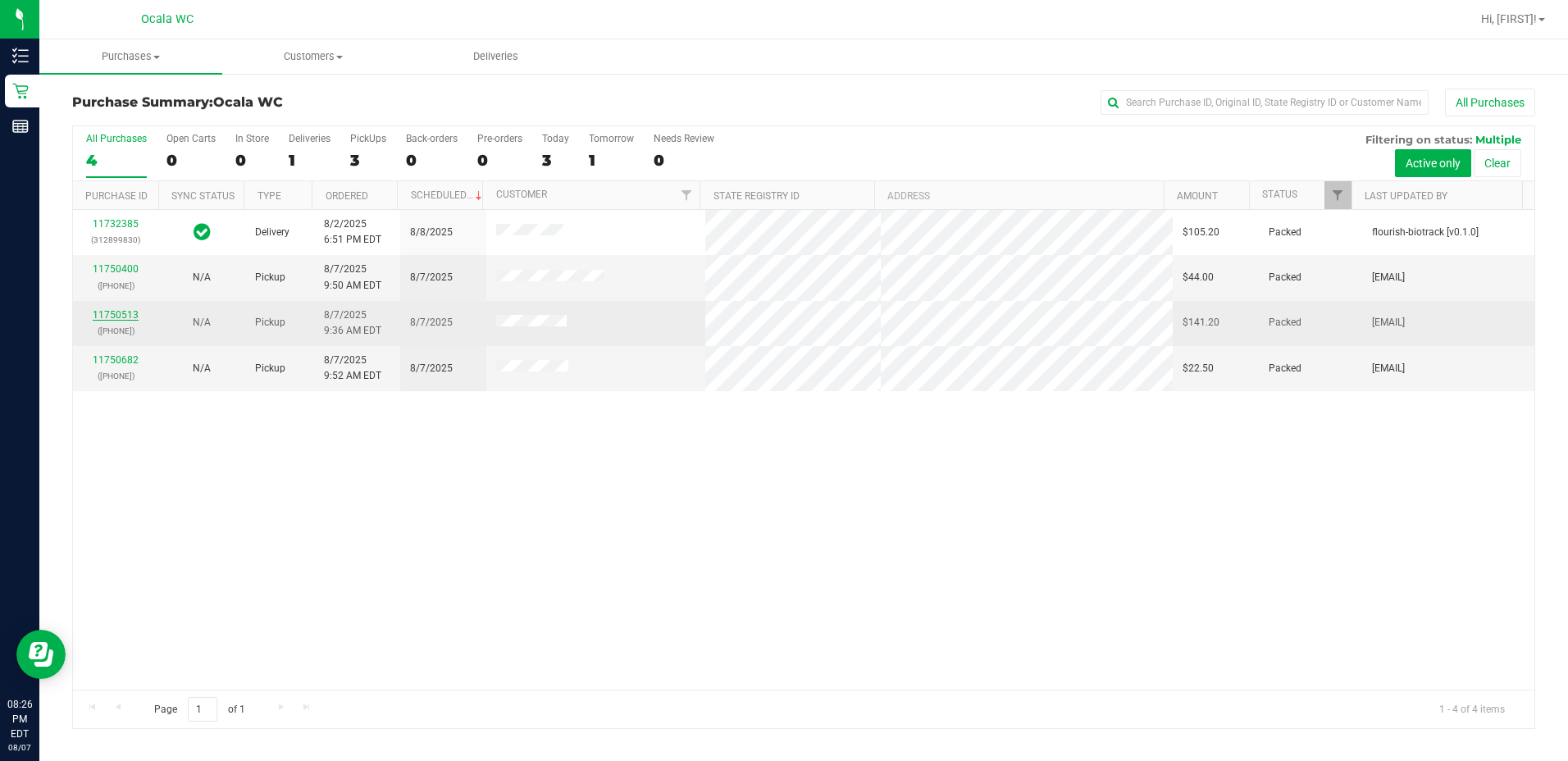 click on "11750513" at bounding box center (116, 315) 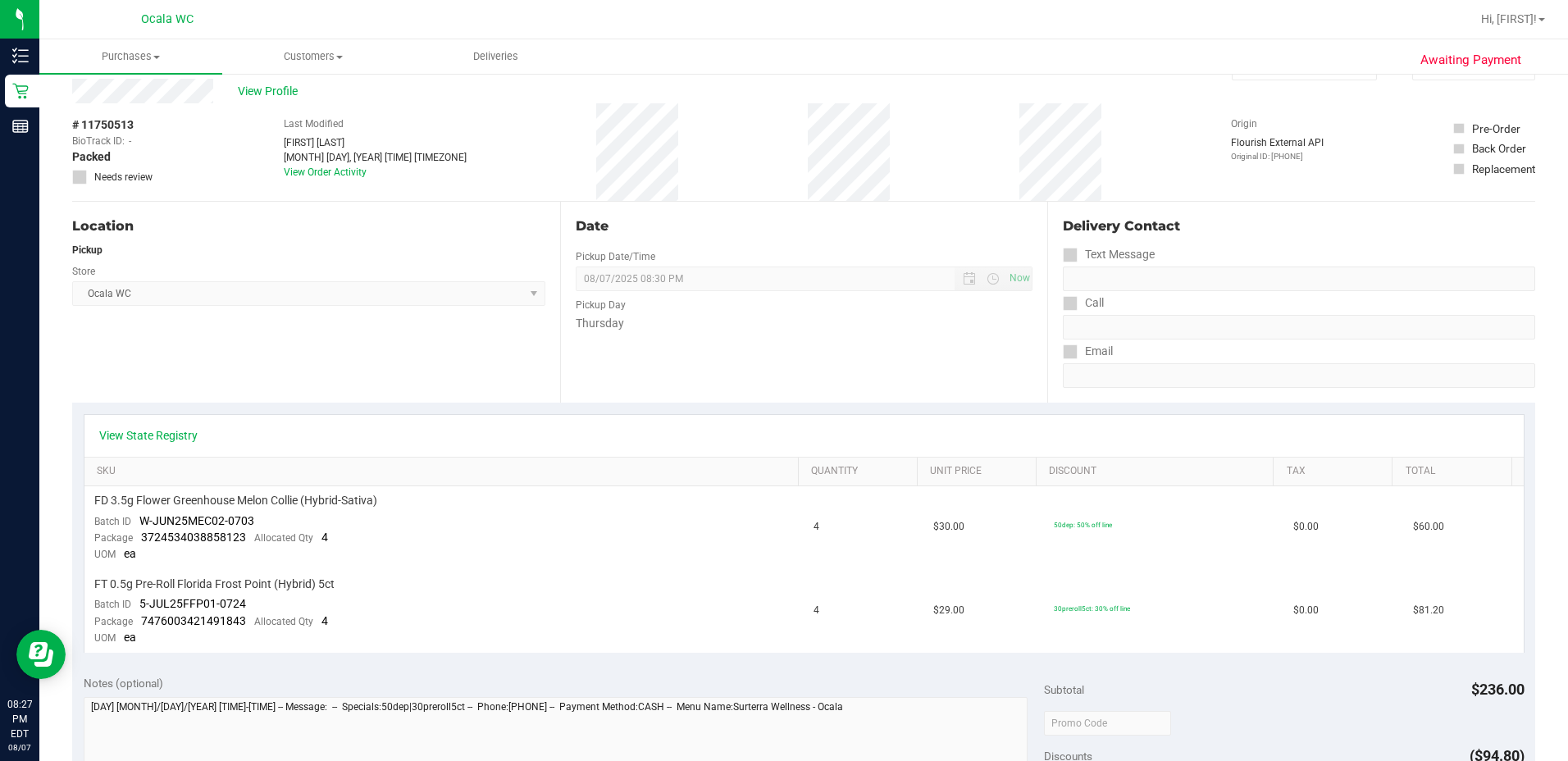 scroll, scrollTop: 0, scrollLeft: 0, axis: both 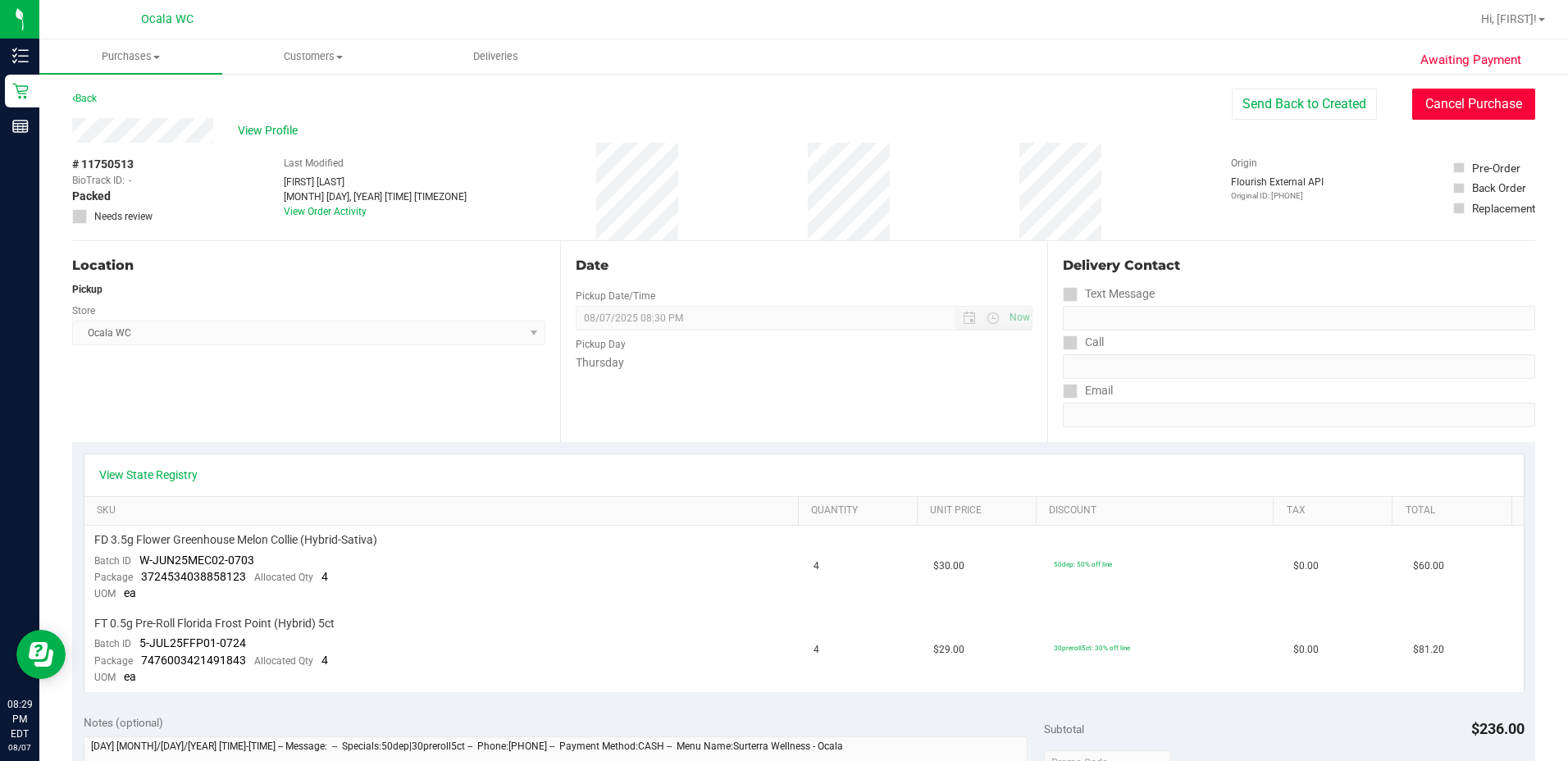 click on "Cancel Purchase" at bounding box center (1474, 104) 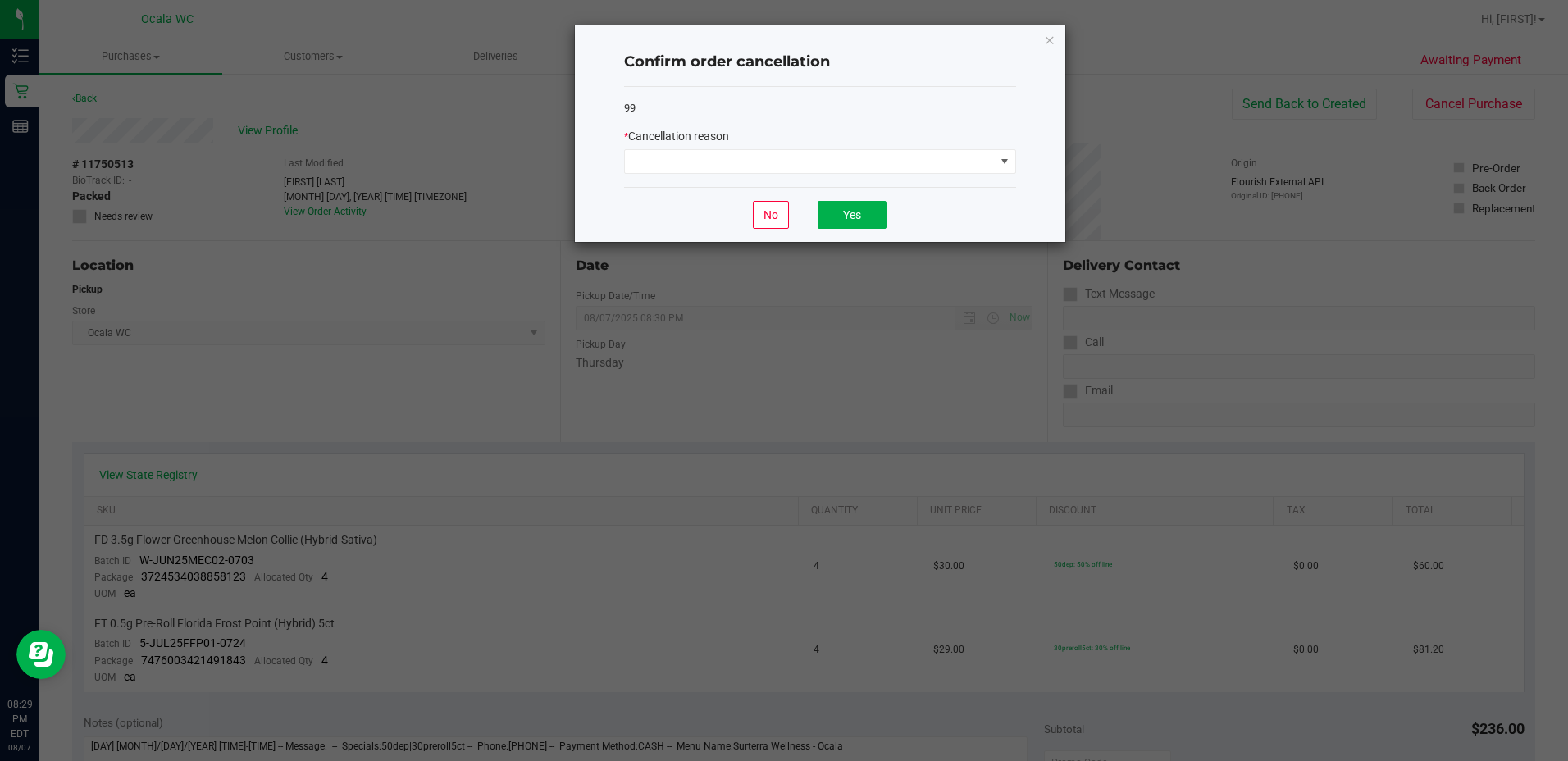 click on "99   *   Cancellation reason" 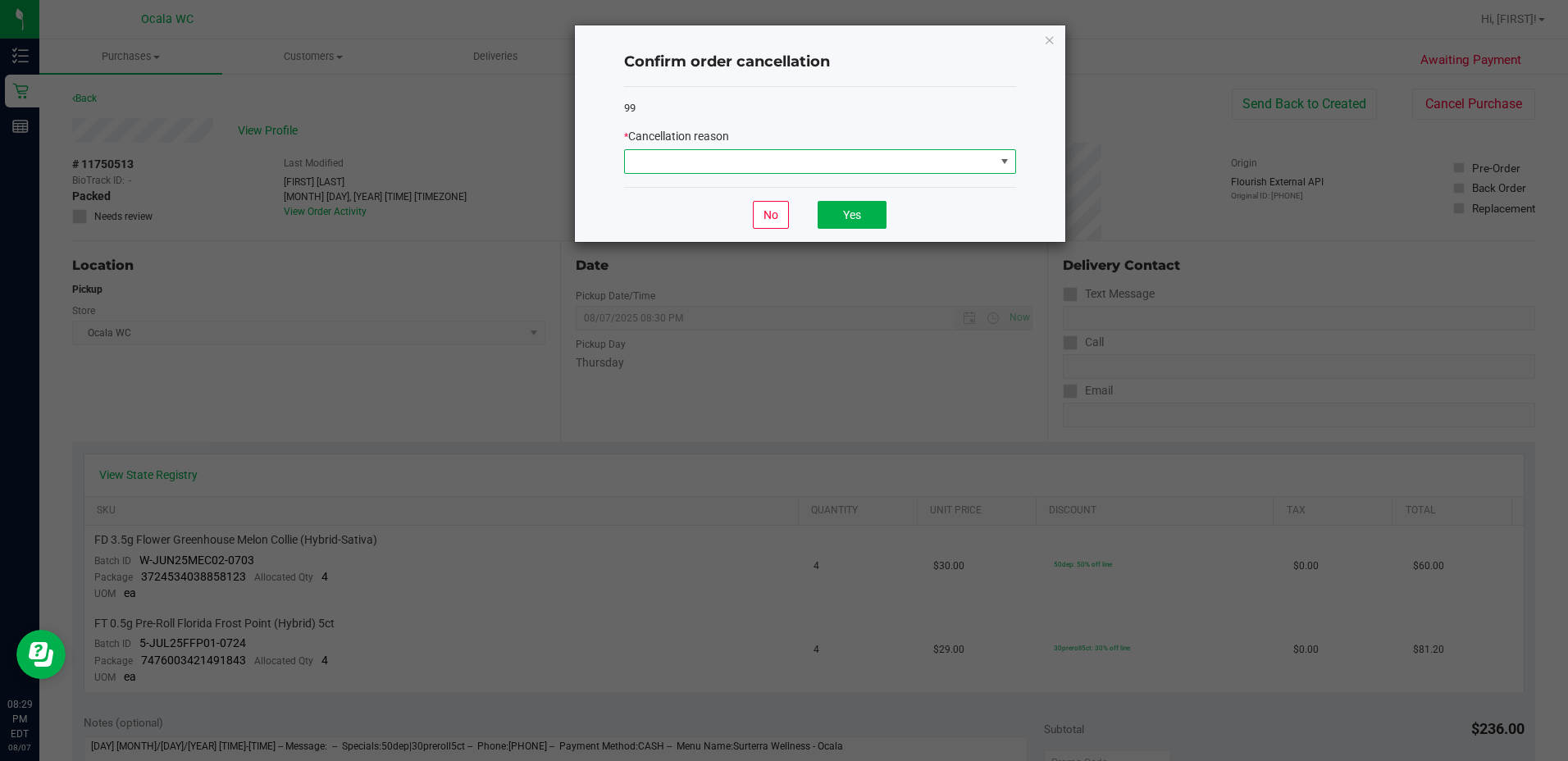 click at bounding box center (809, 162) 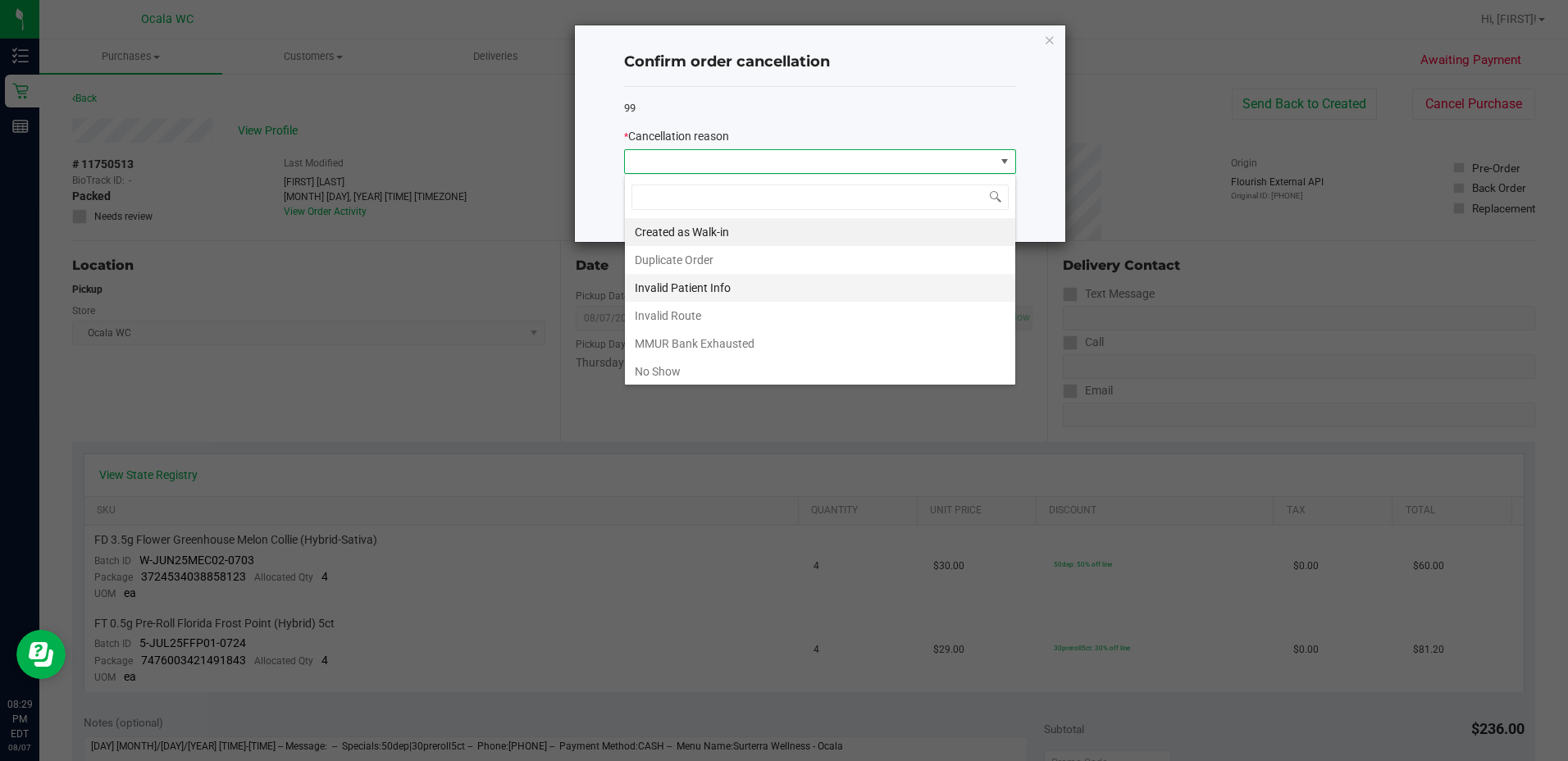 scroll, scrollTop: 81980, scrollLeft: 81616, axis: both 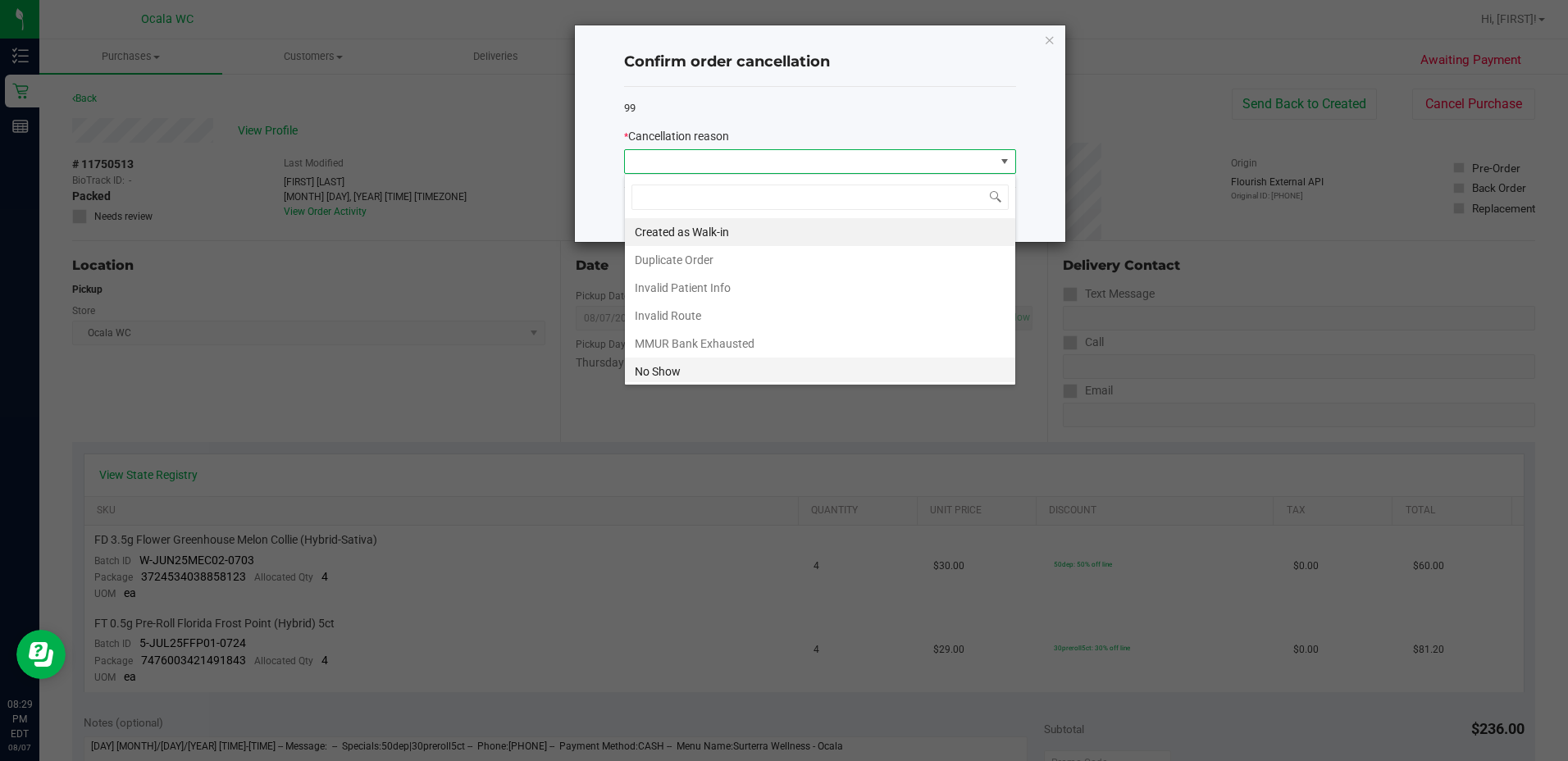 click on "No Show" at bounding box center (820, 371) 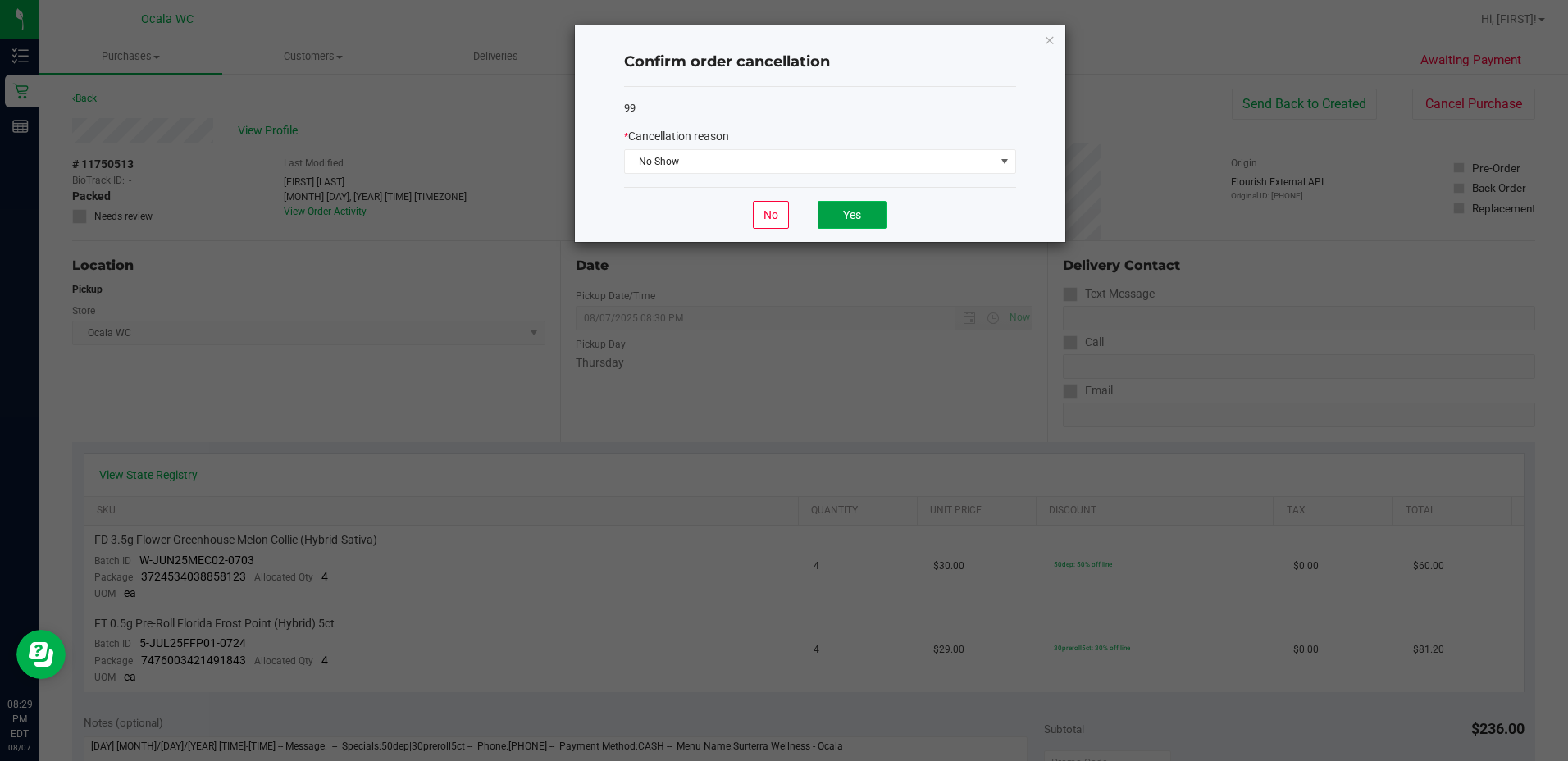 click on "Yes" 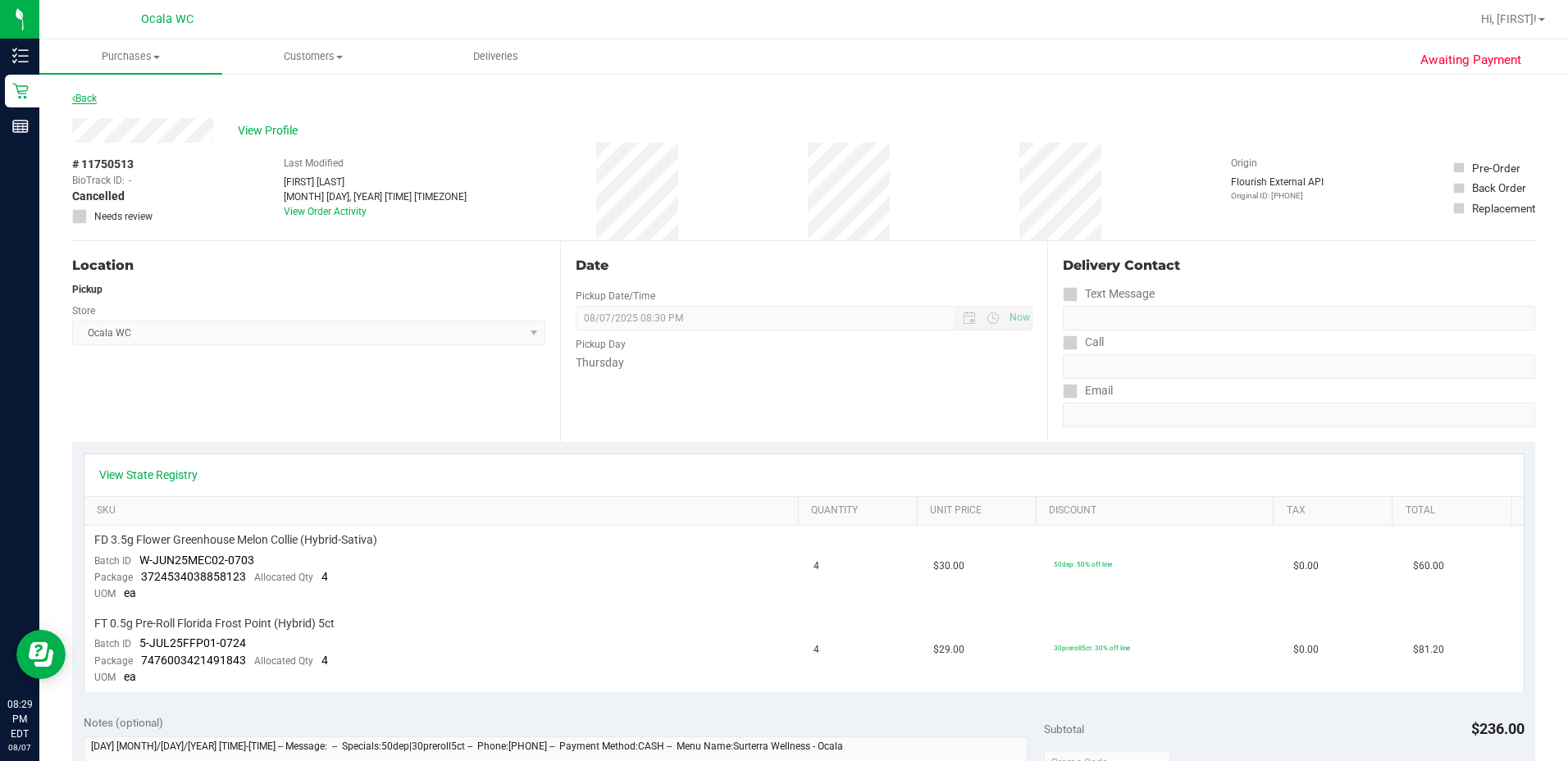 click on "Back" at bounding box center [84, 98] 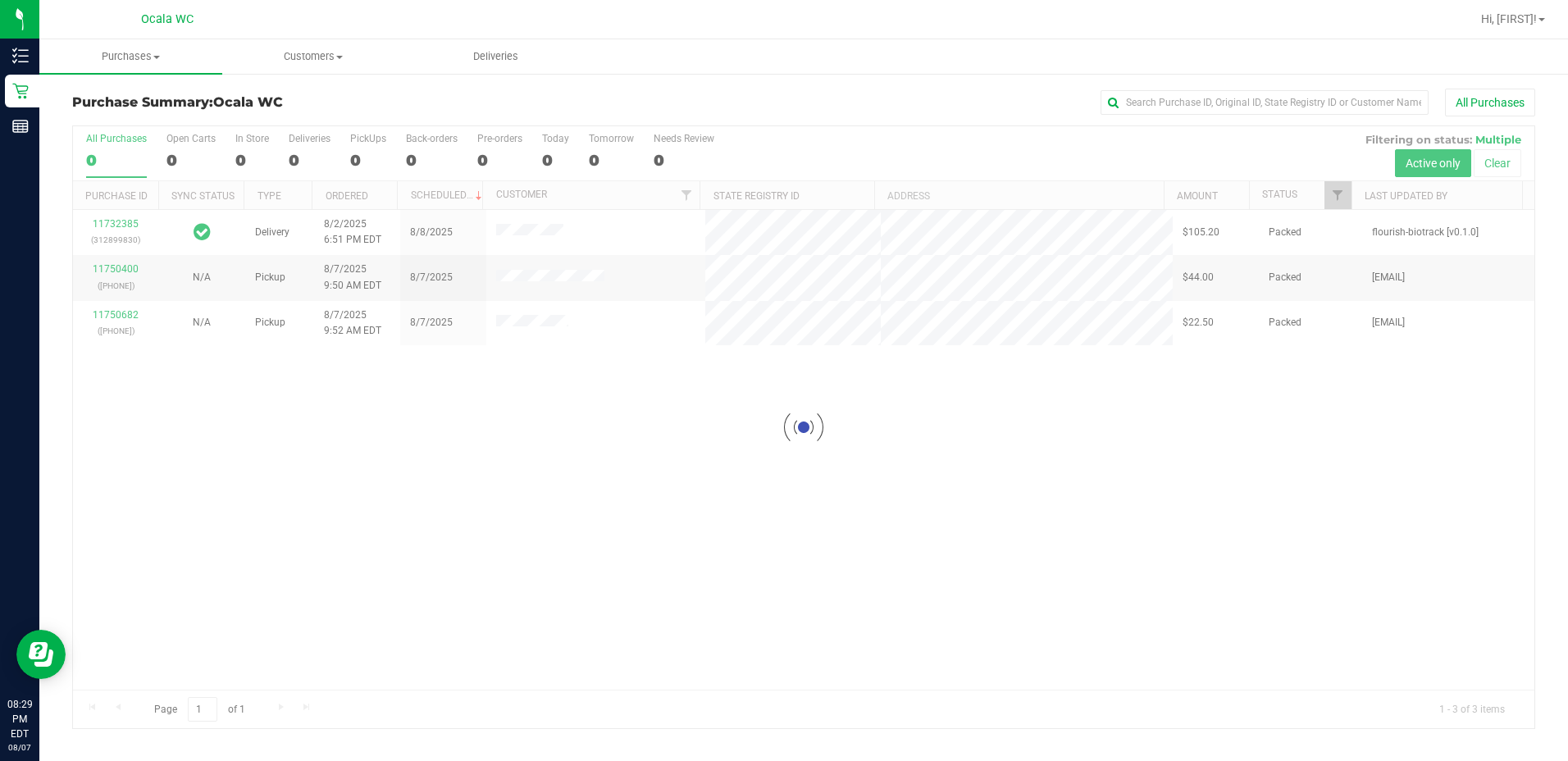 click on "Purchase Summary:
Ocala WC" at bounding box center [316, 103] 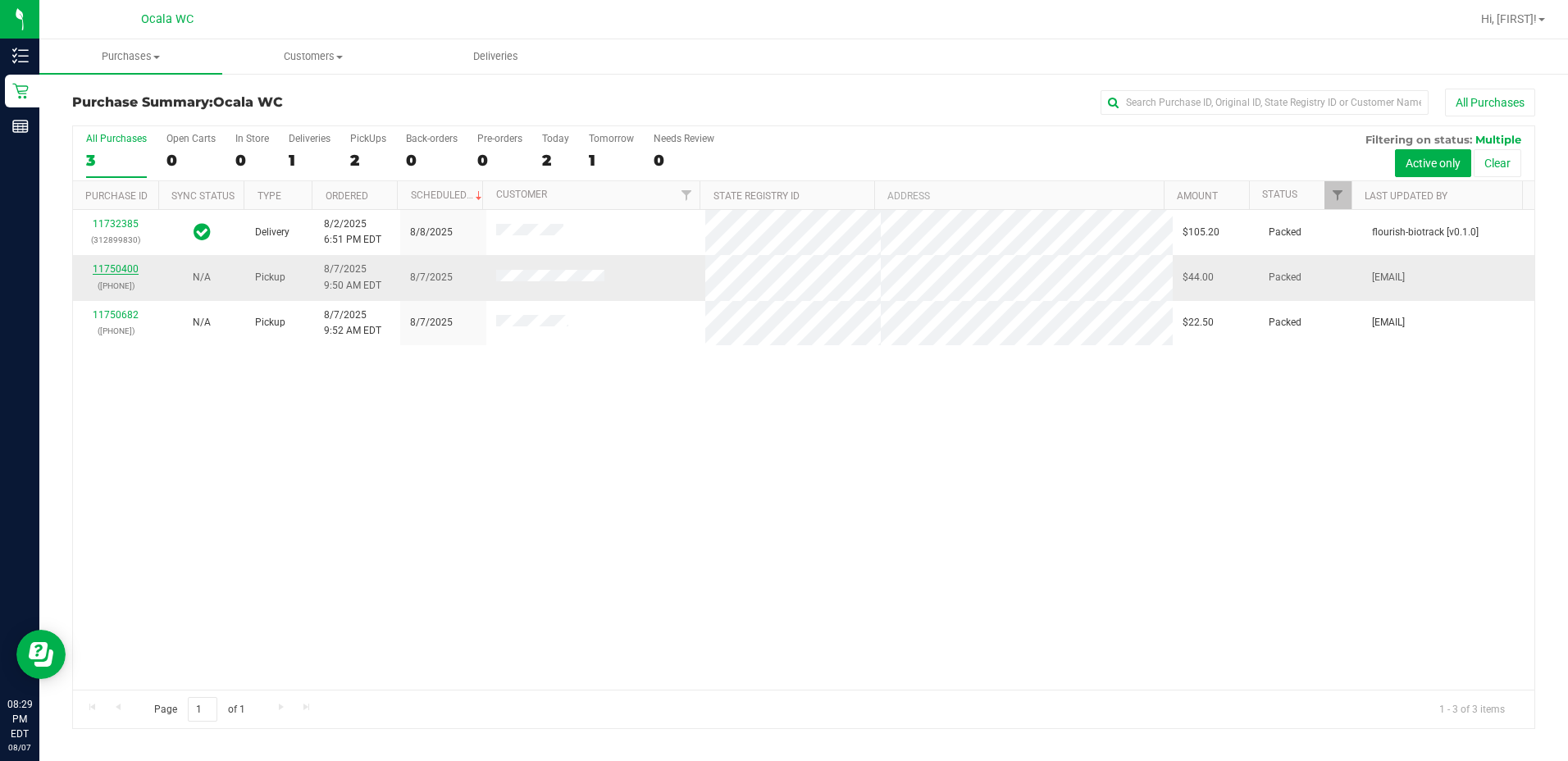 click on "11750400" at bounding box center [116, 269] 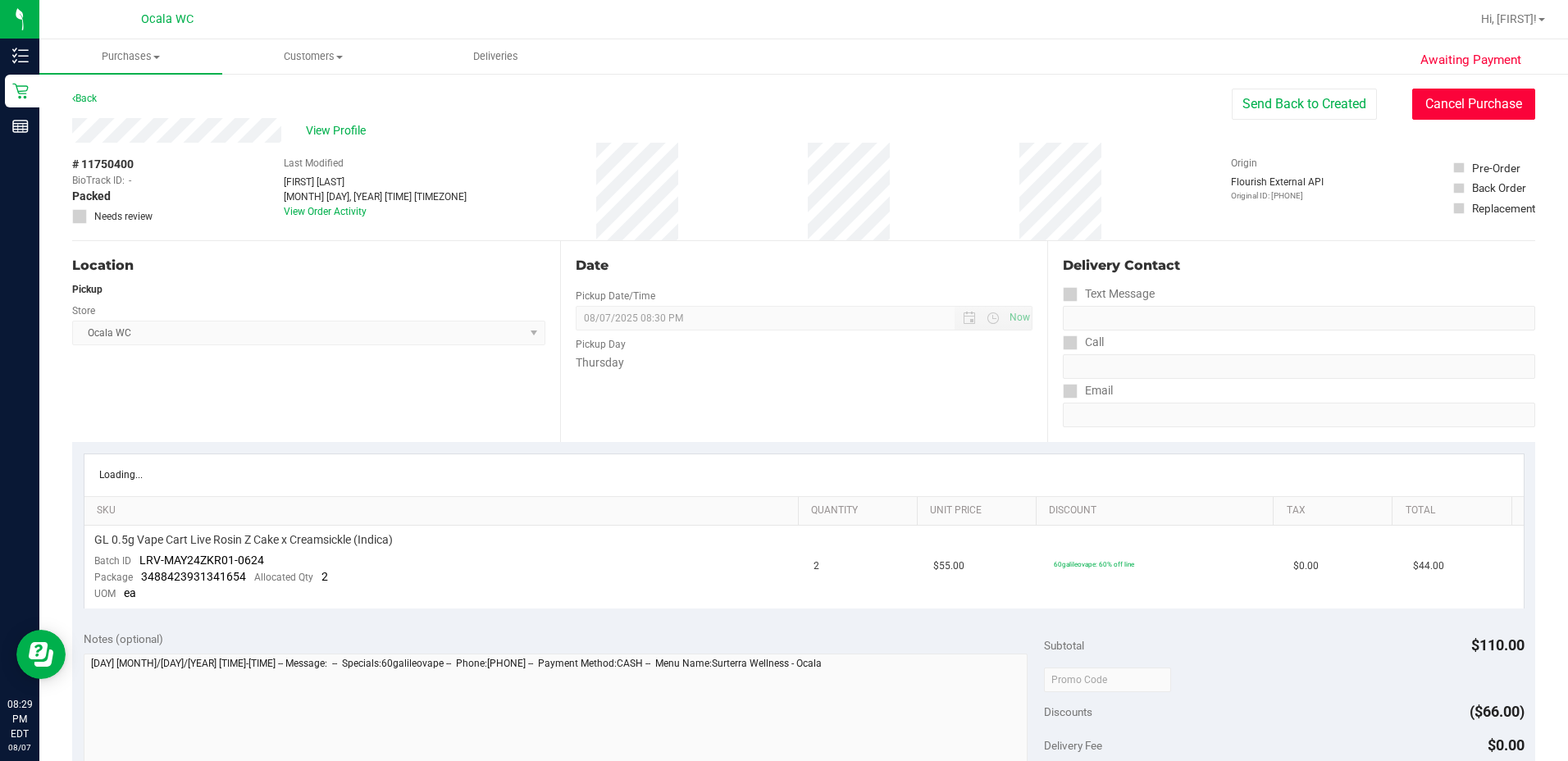 click on "Cancel Purchase" at bounding box center [1474, 104] 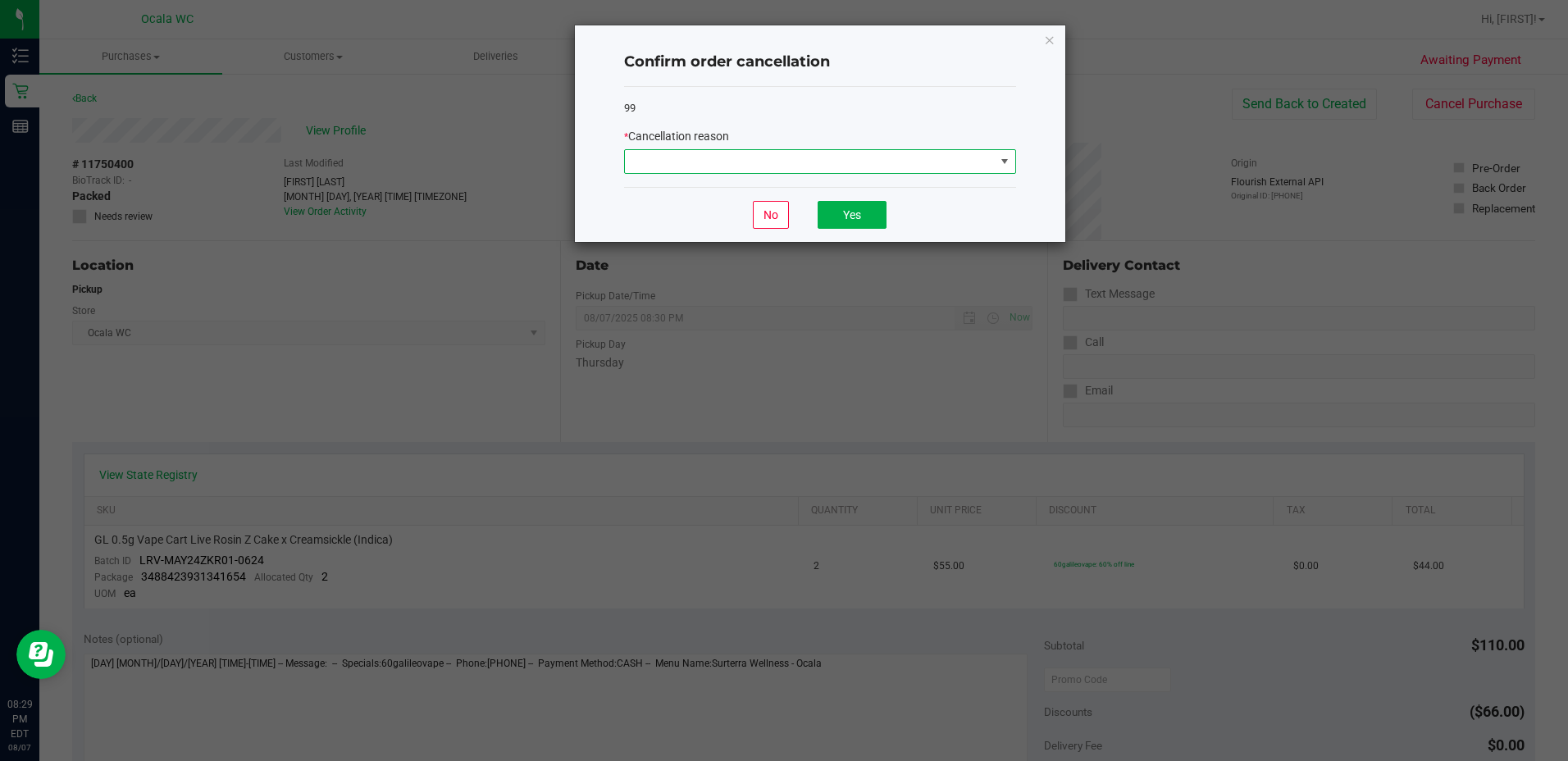 click at bounding box center (809, 162) 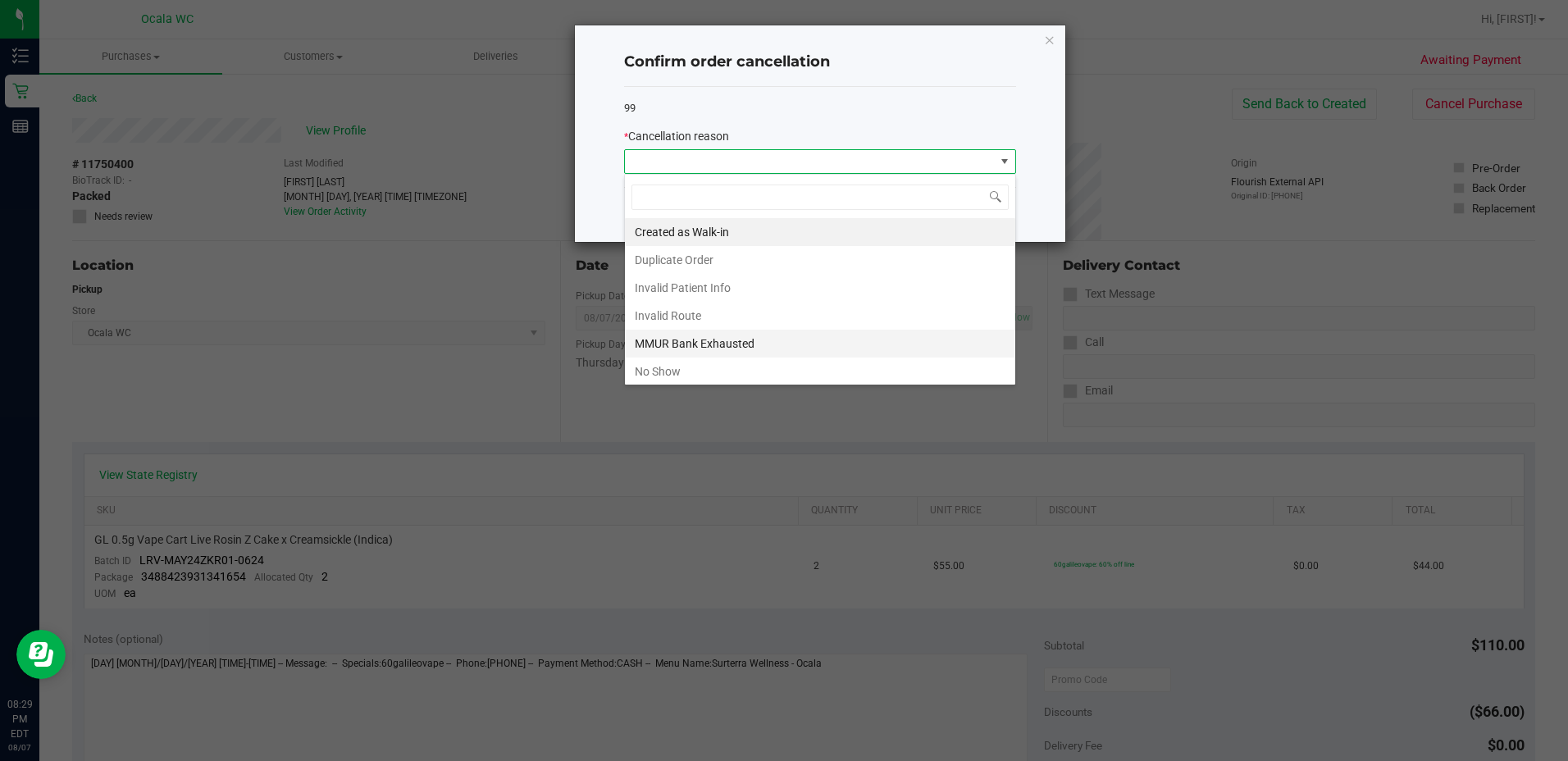 scroll, scrollTop: 81980, scrollLeft: 81616, axis: both 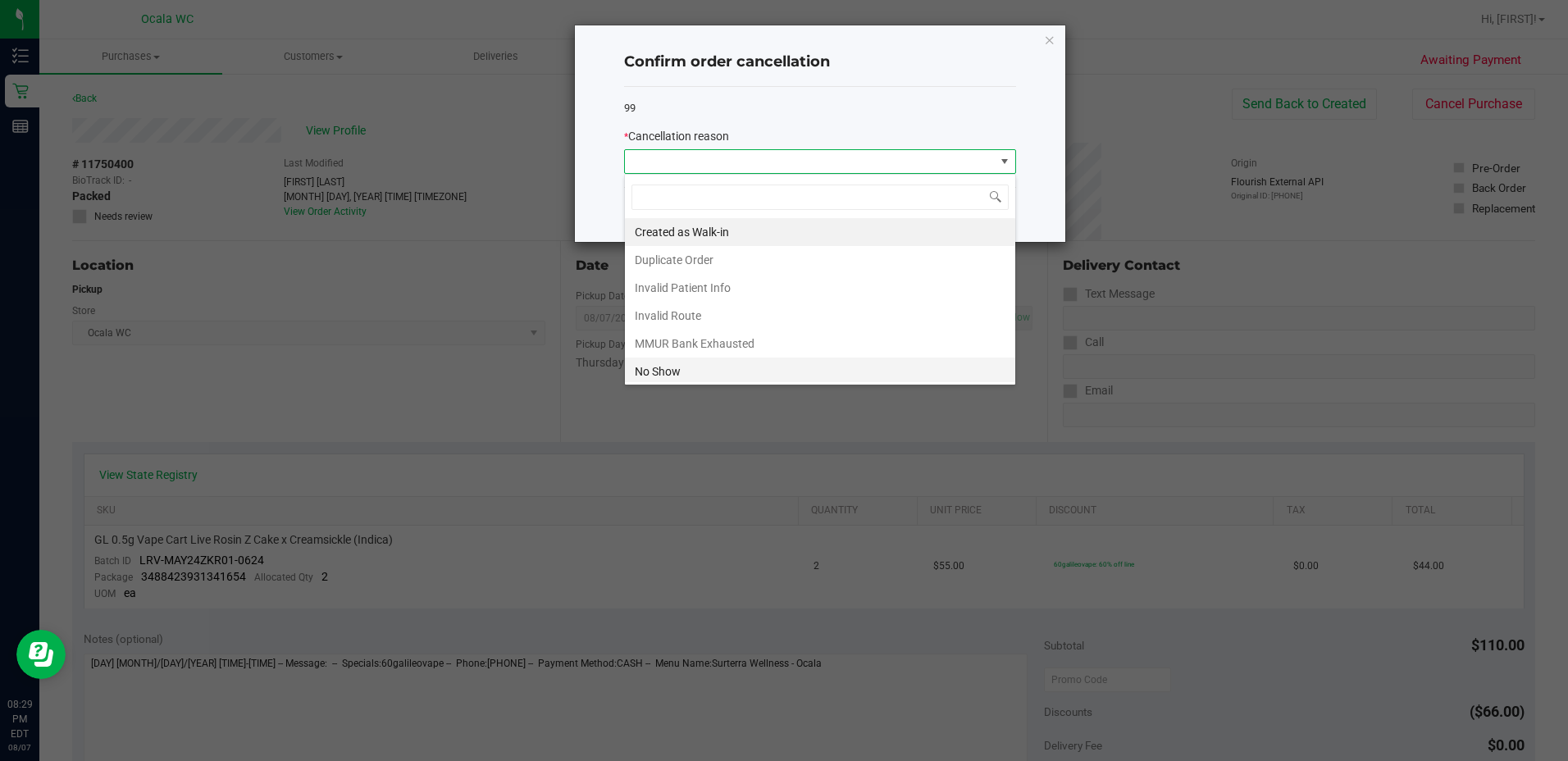 click on "No Show" at bounding box center (820, 371) 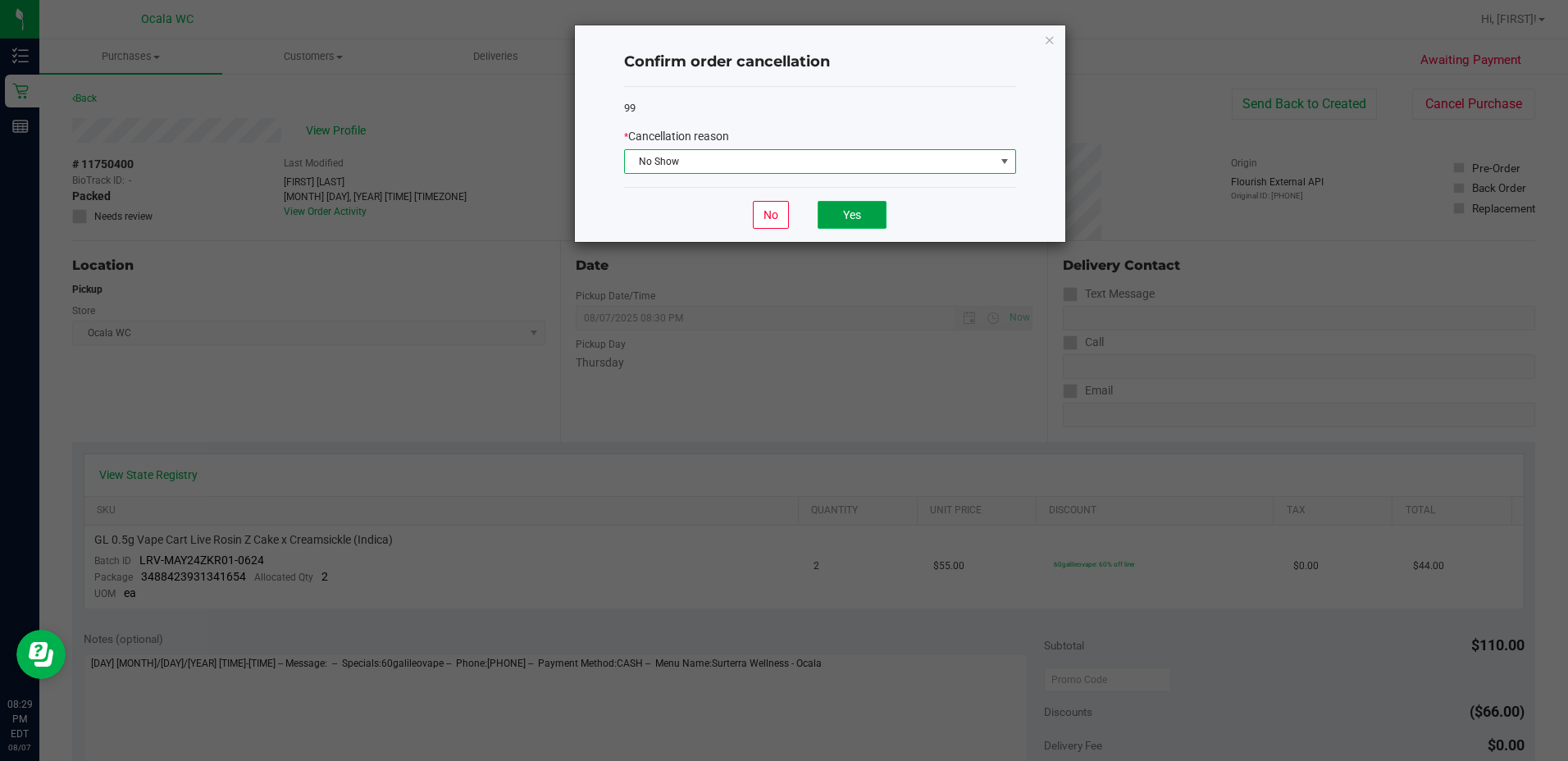 click on "Yes" 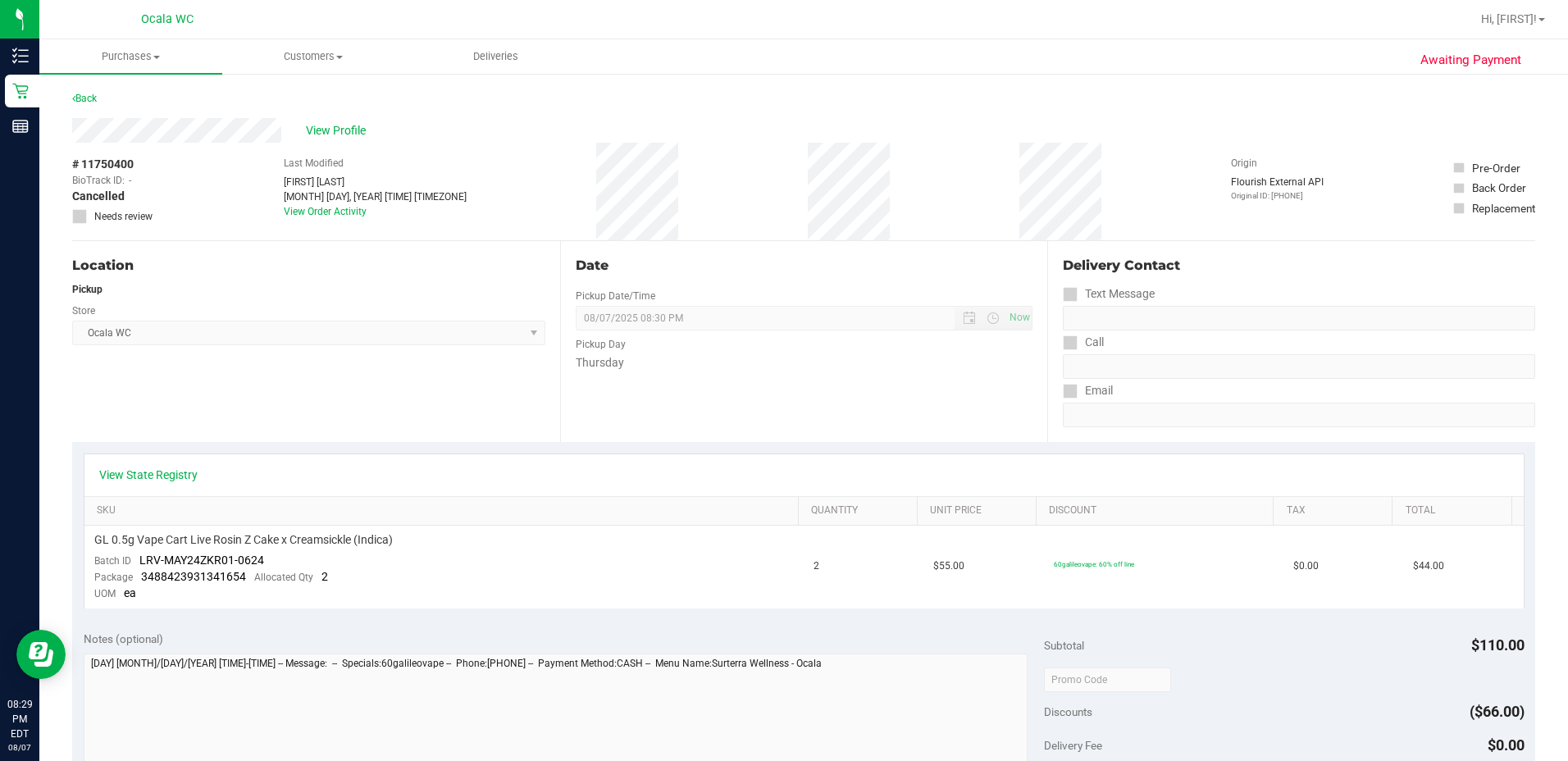 click on "Last Modified
[FIRST] [LAST]
[MONTH] [DAY], [YEAR] [TIME] [TIMEZONE]" at bounding box center [804, 701] 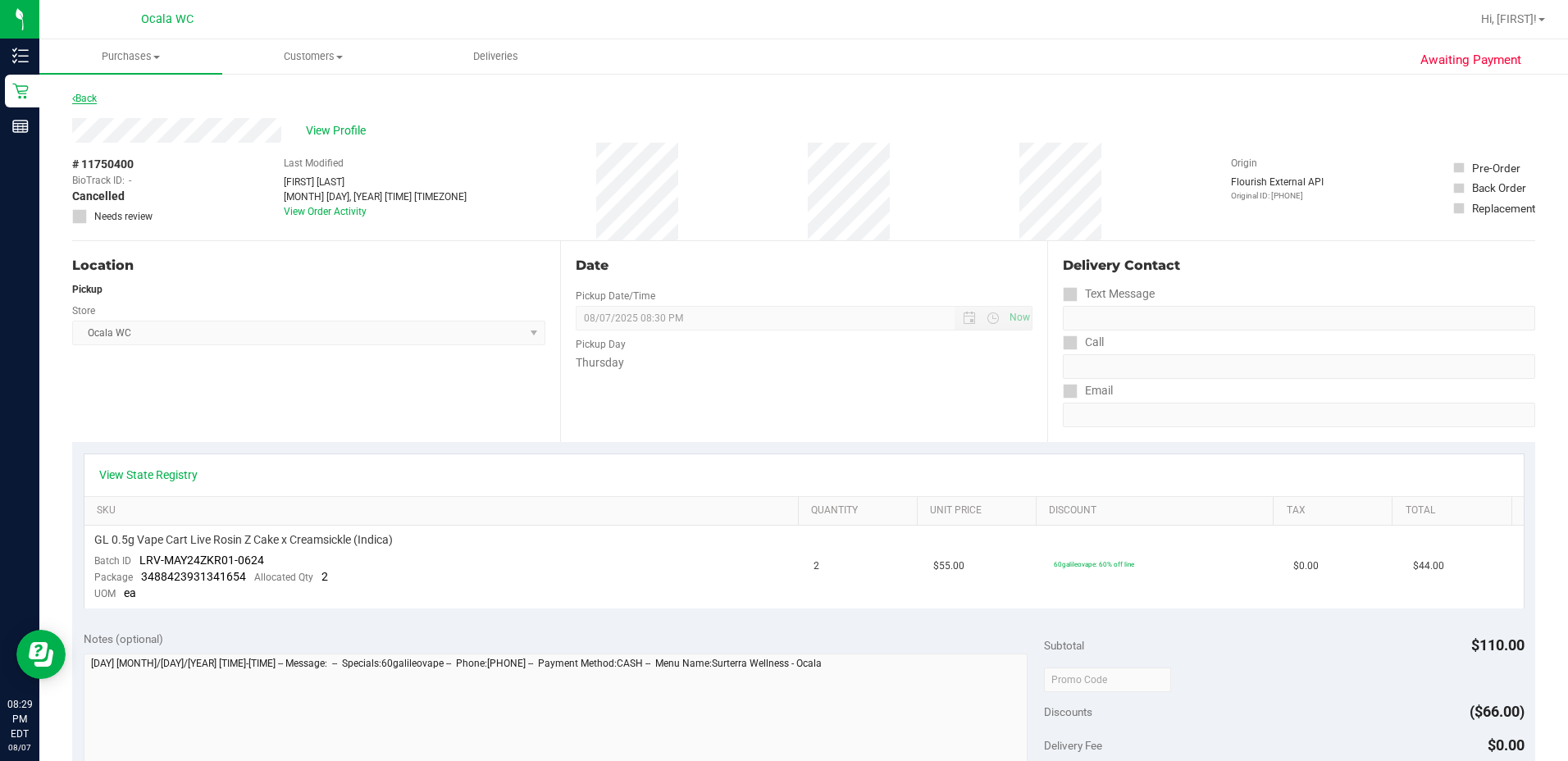 click on "Back" at bounding box center (84, 98) 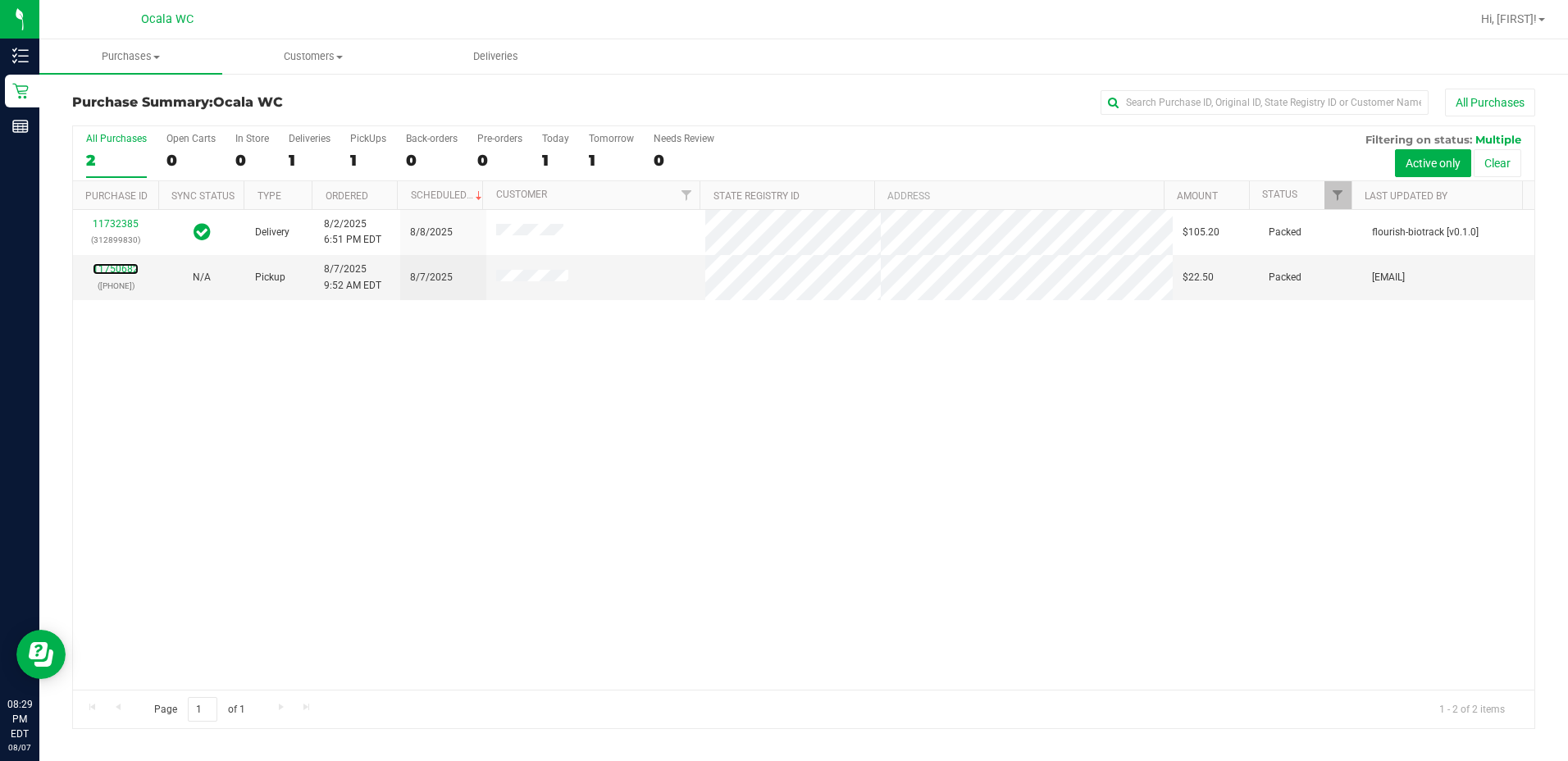 click on "11750682" at bounding box center [116, 269] 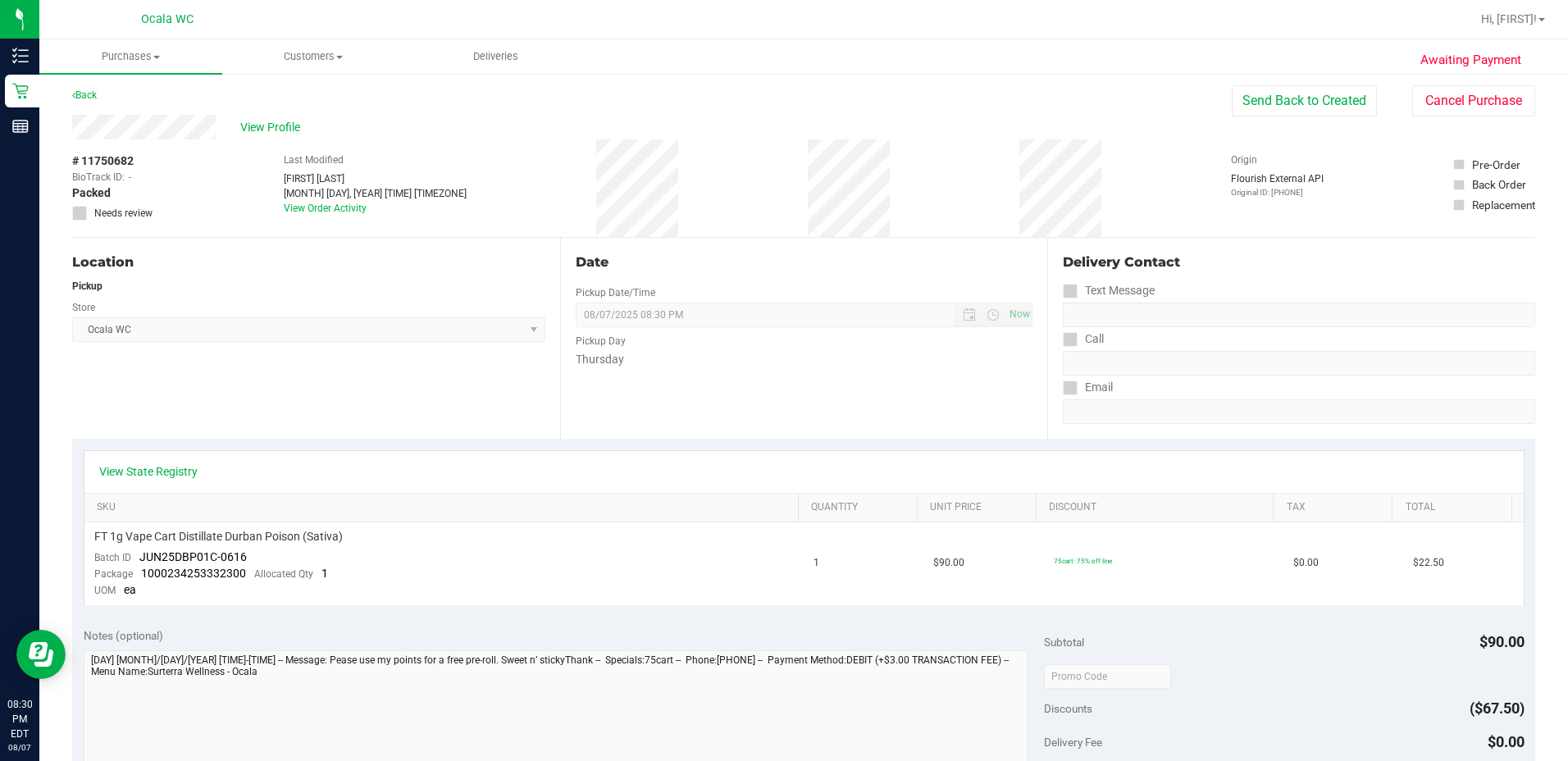 scroll, scrollTop: 0, scrollLeft: 0, axis: both 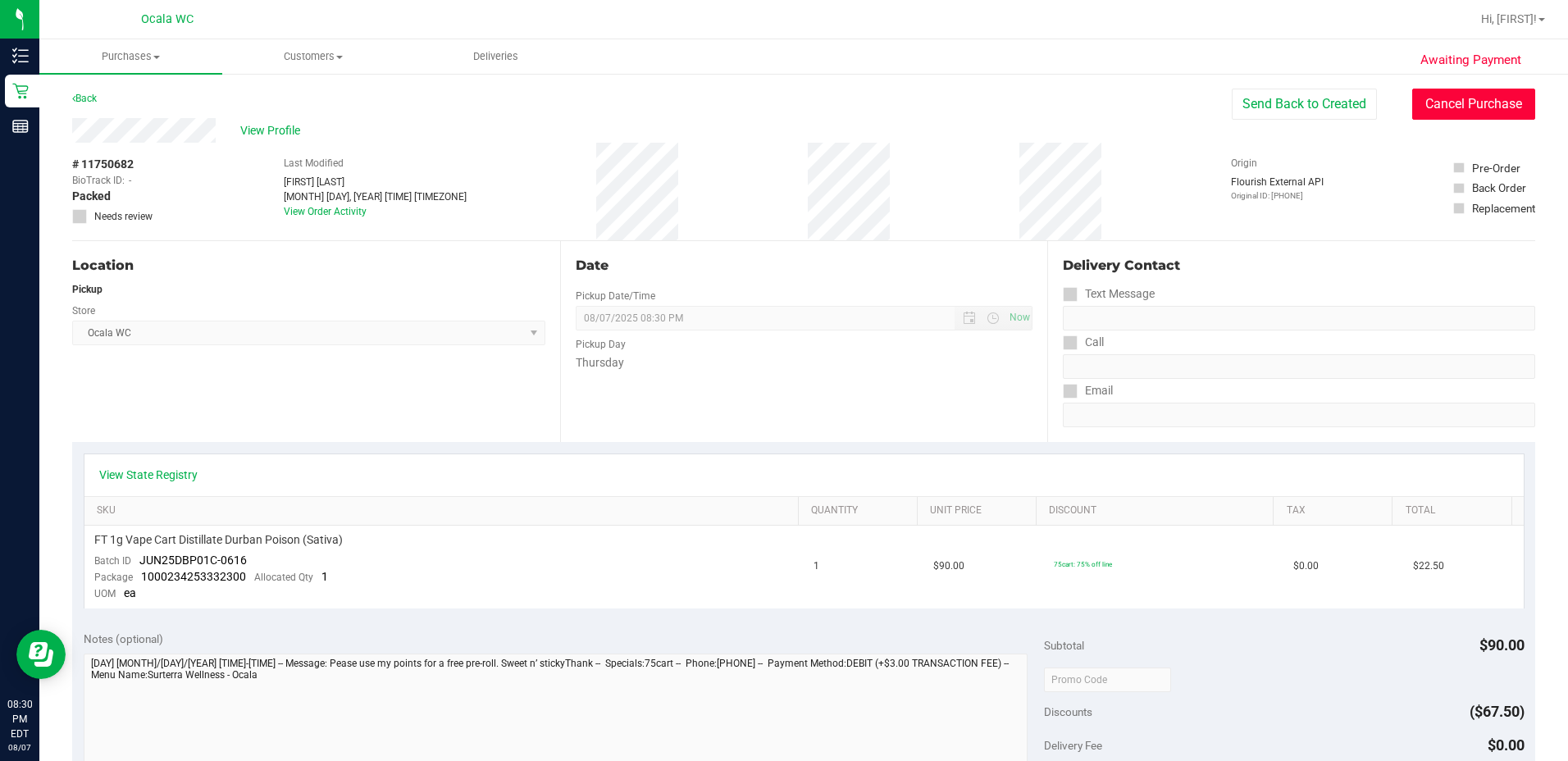 click on "Cancel Purchase" at bounding box center [1474, 104] 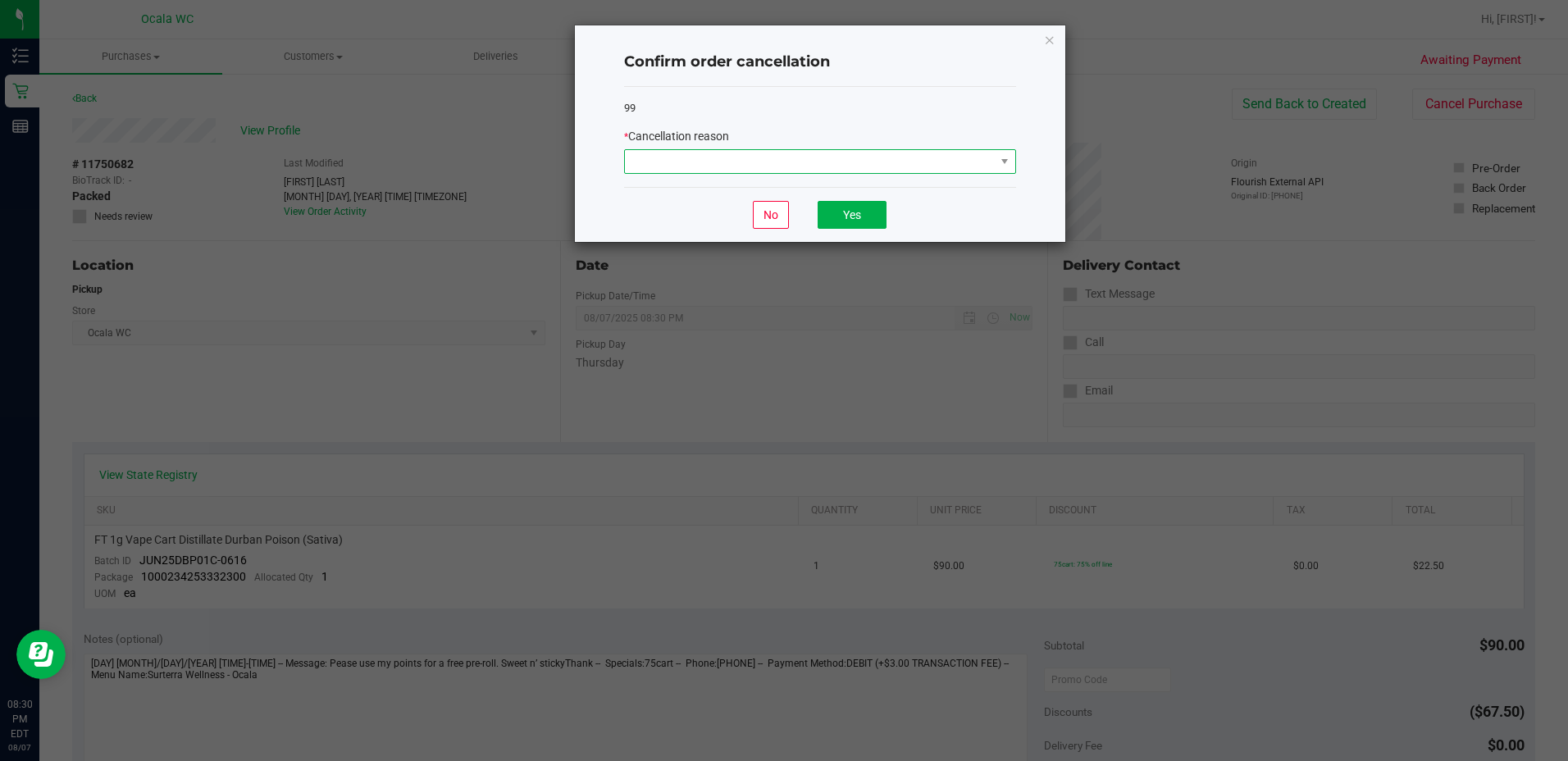 click at bounding box center (809, 162) 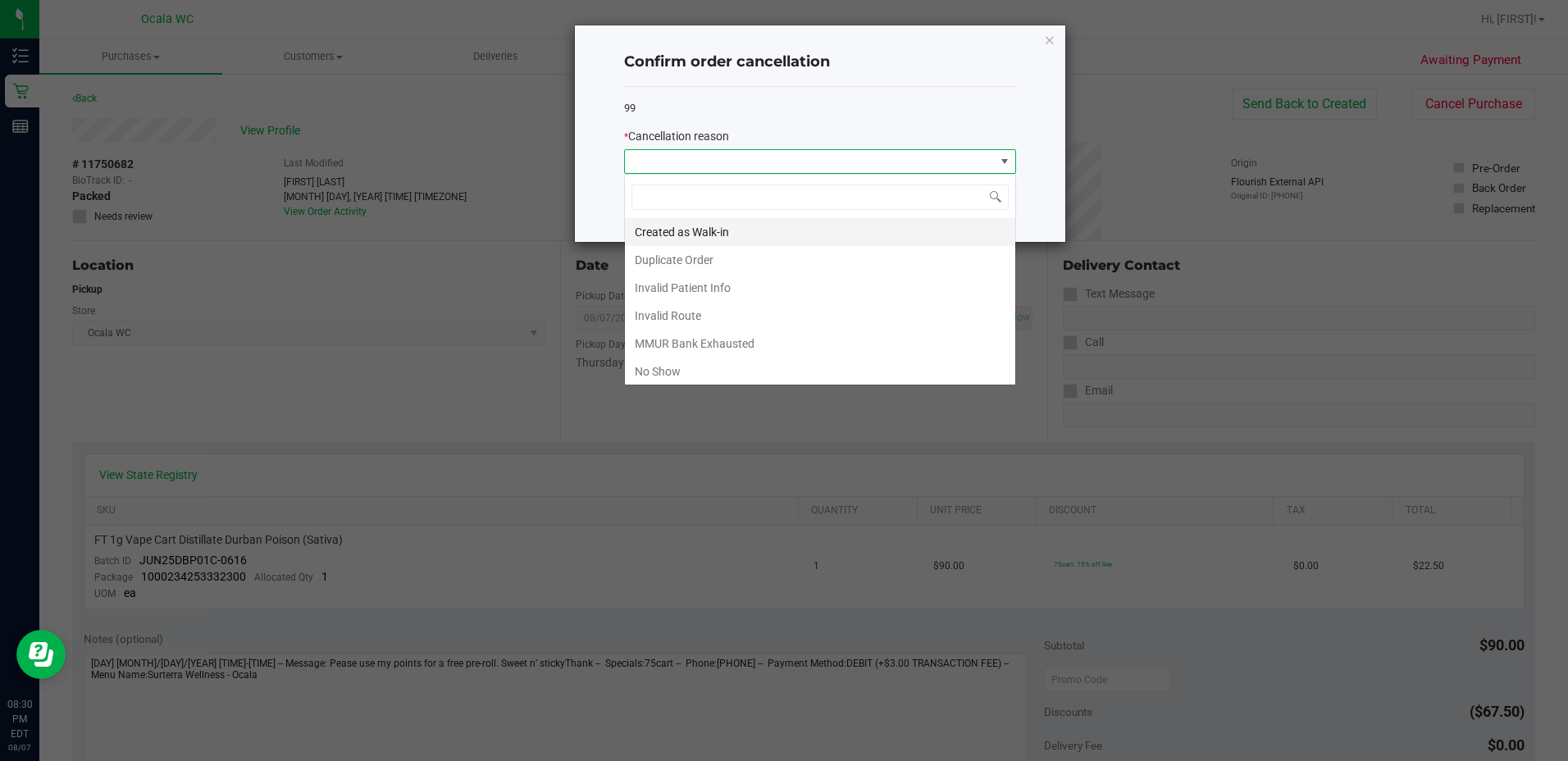 scroll, scrollTop: 81980, scrollLeft: 81616, axis: both 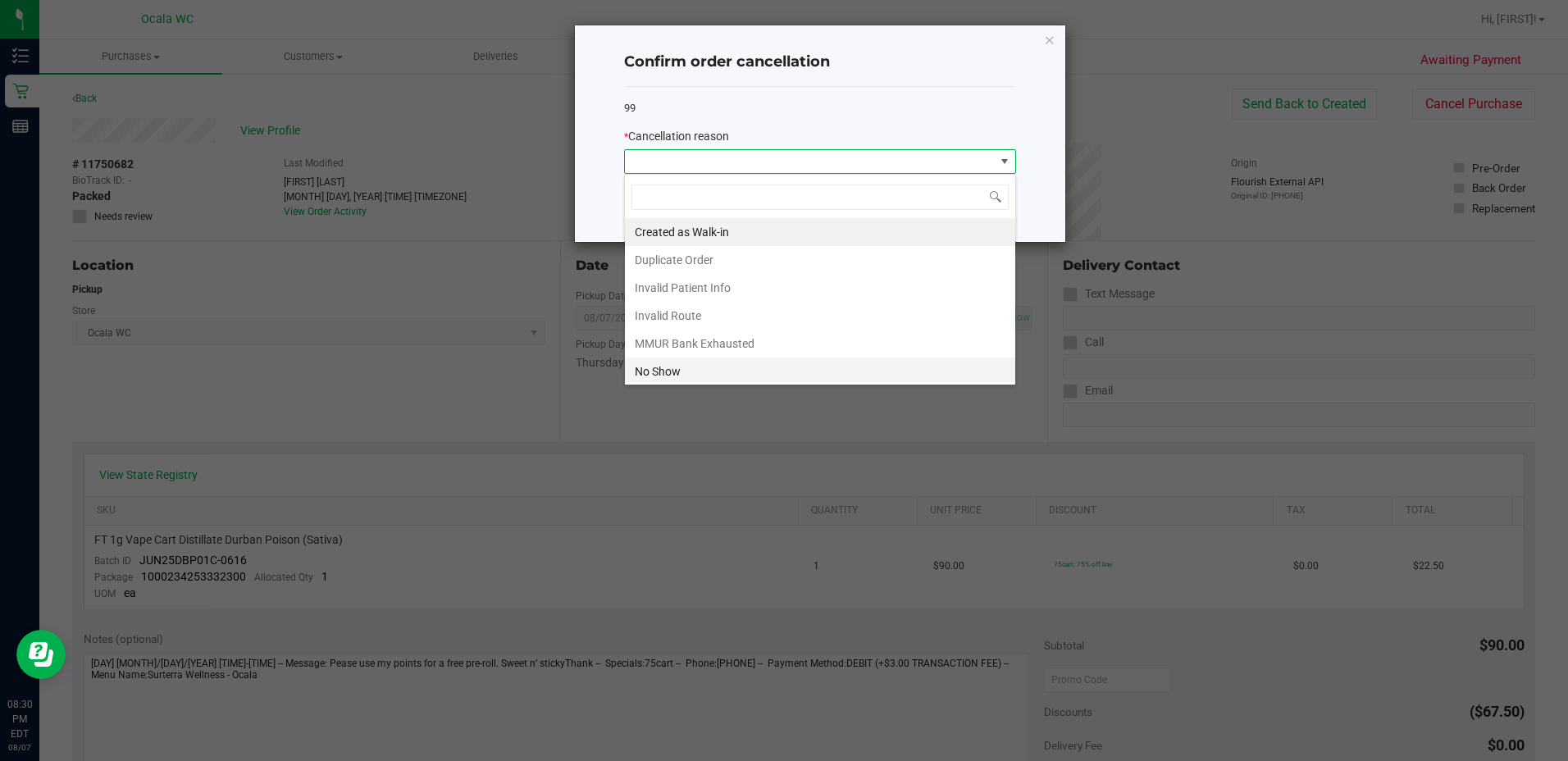 click on "No Show" at bounding box center [820, 371] 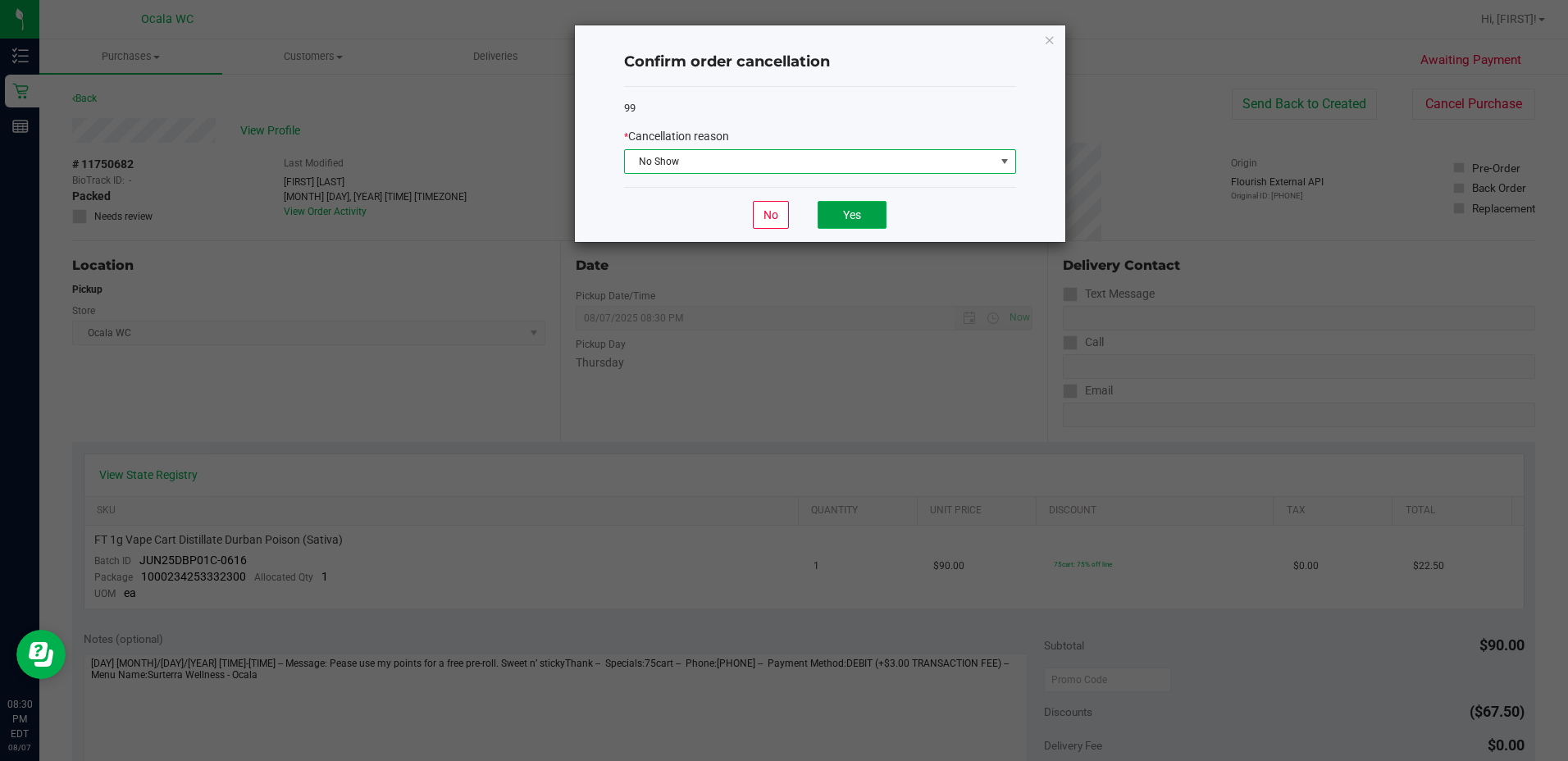 click on "Yes" 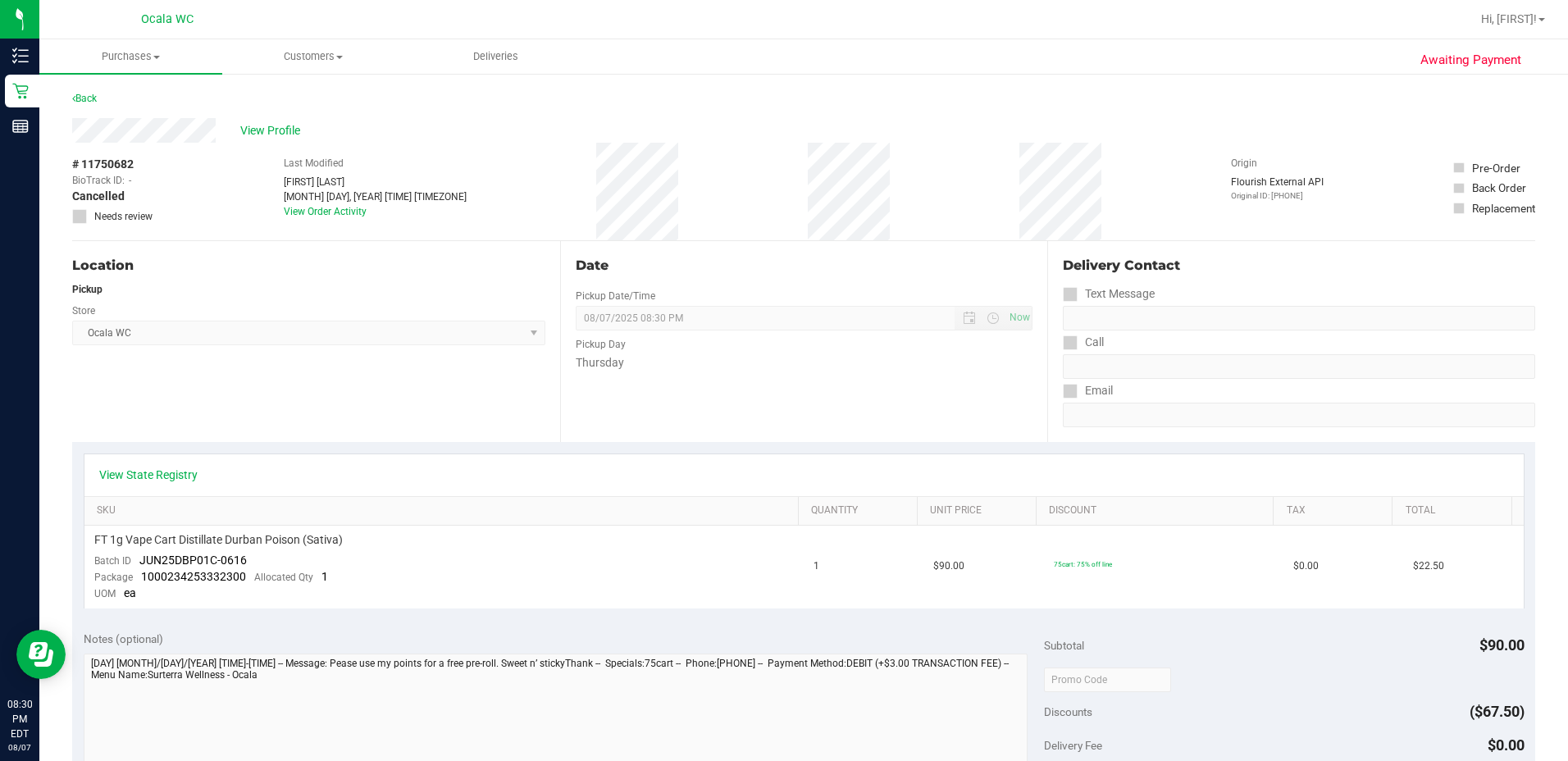 click on "View Profile" at bounding box center [804, 130] 